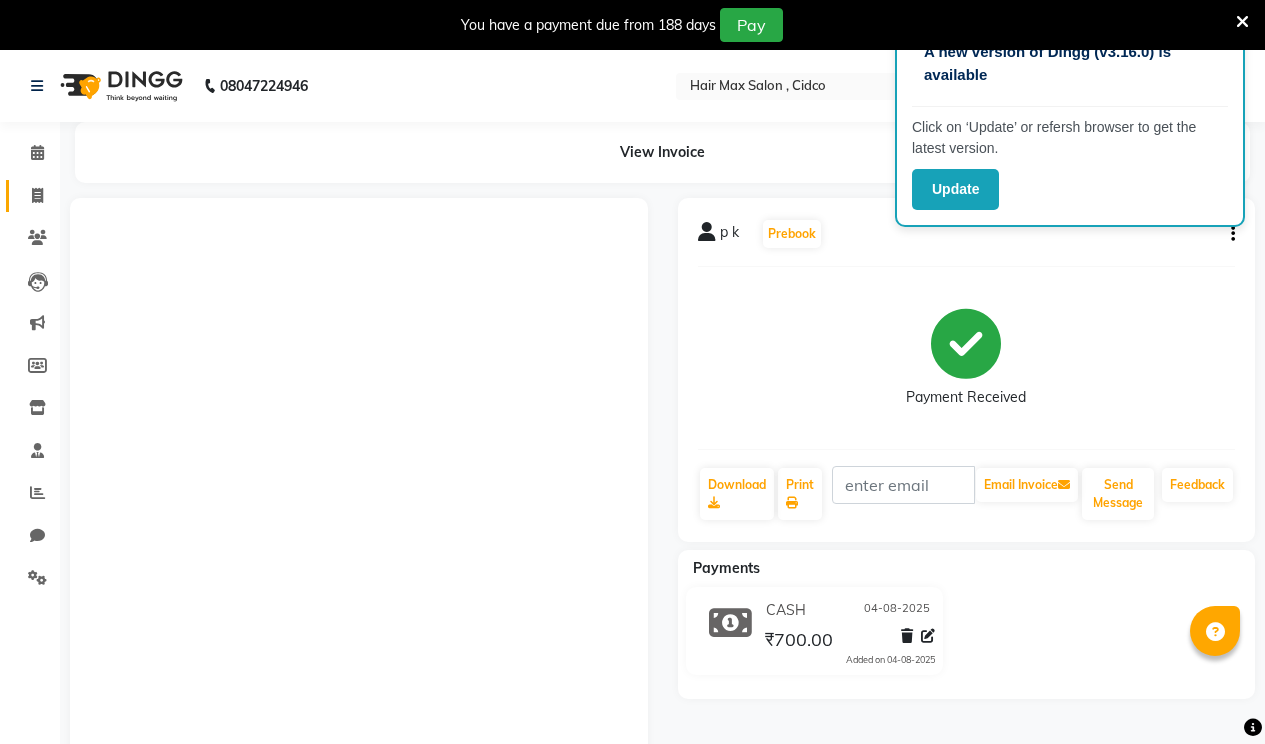 scroll, scrollTop: 0, scrollLeft: 0, axis: both 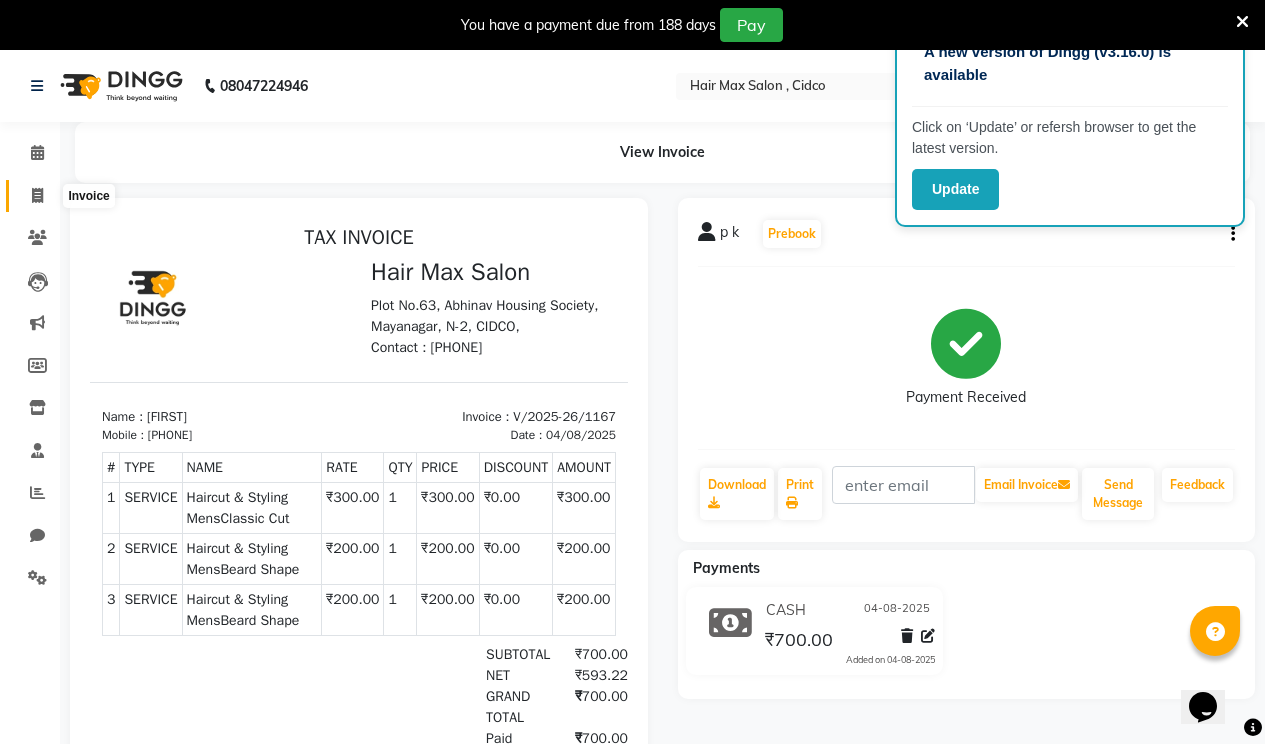 click 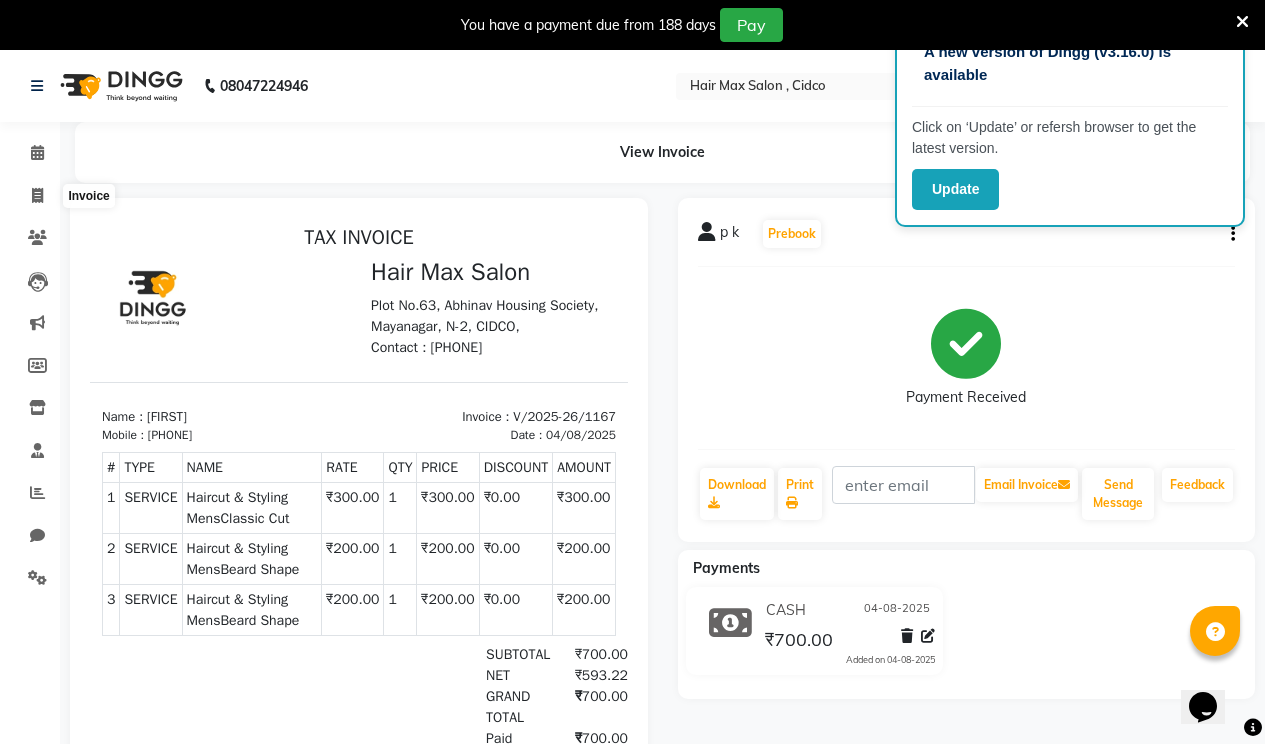 select on "service" 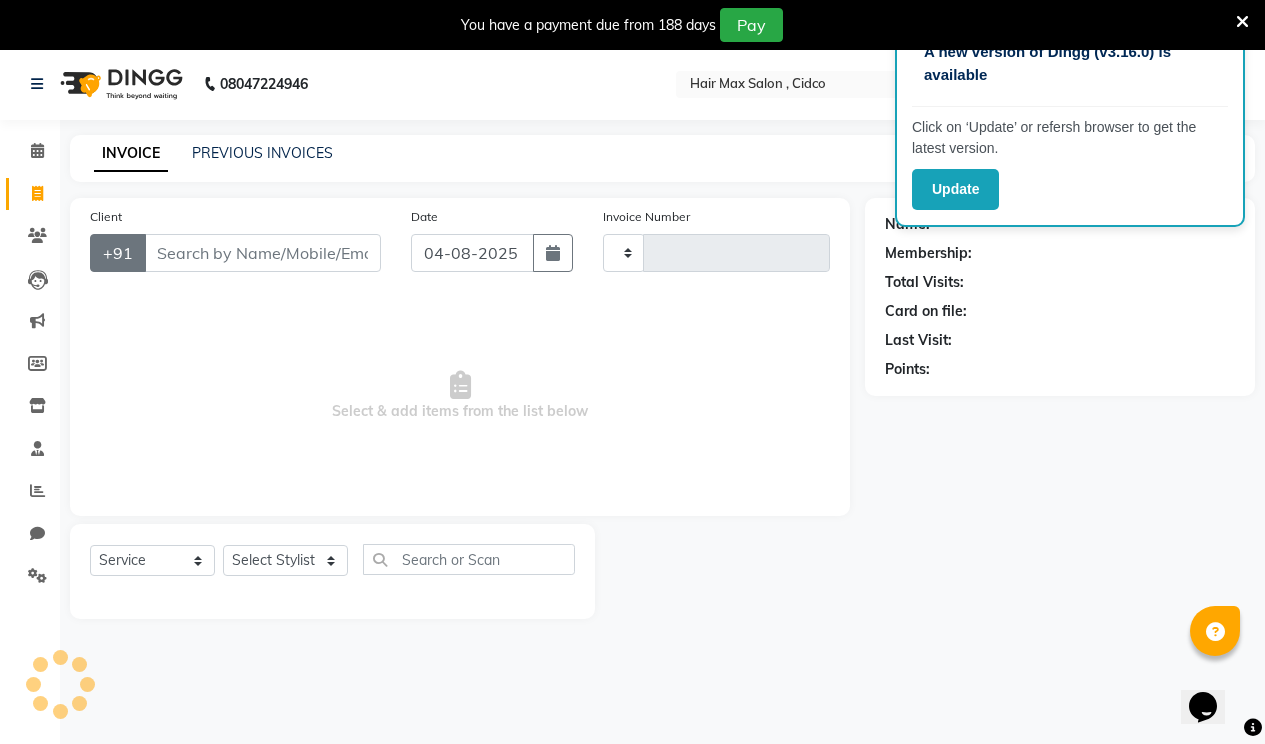 type on "1168" 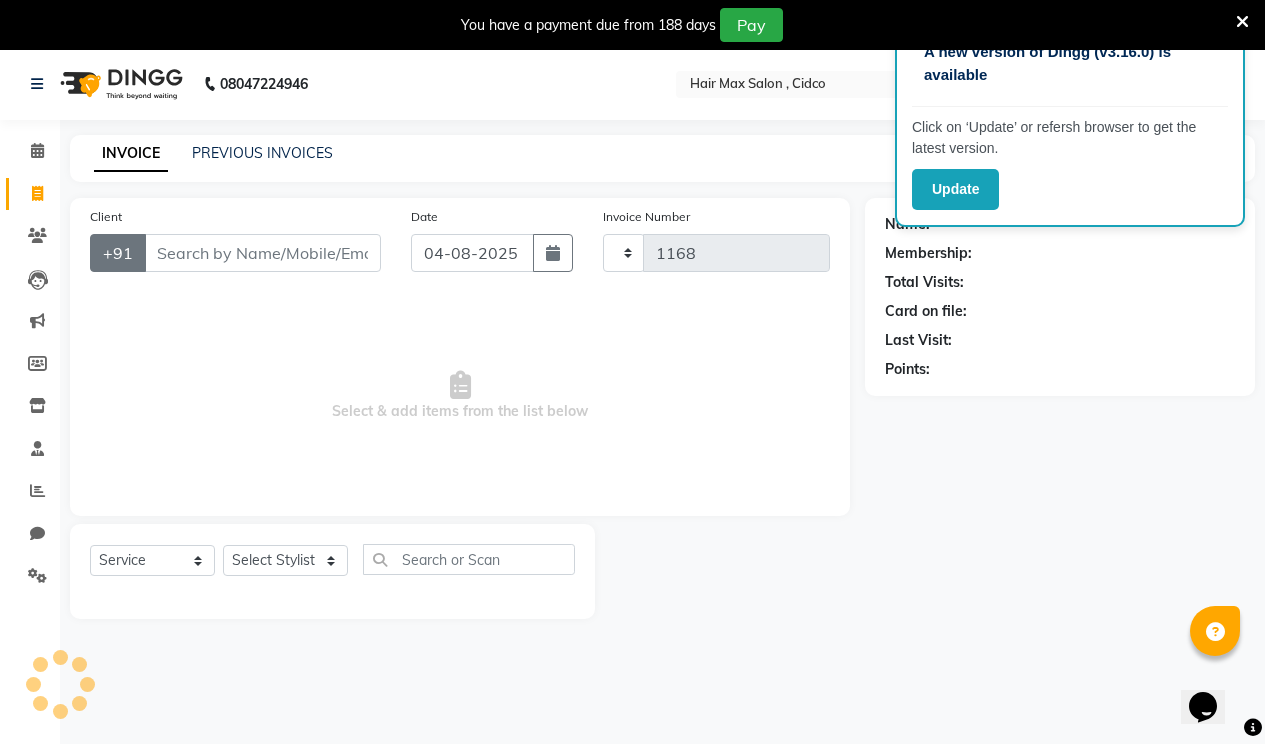 select on "7580" 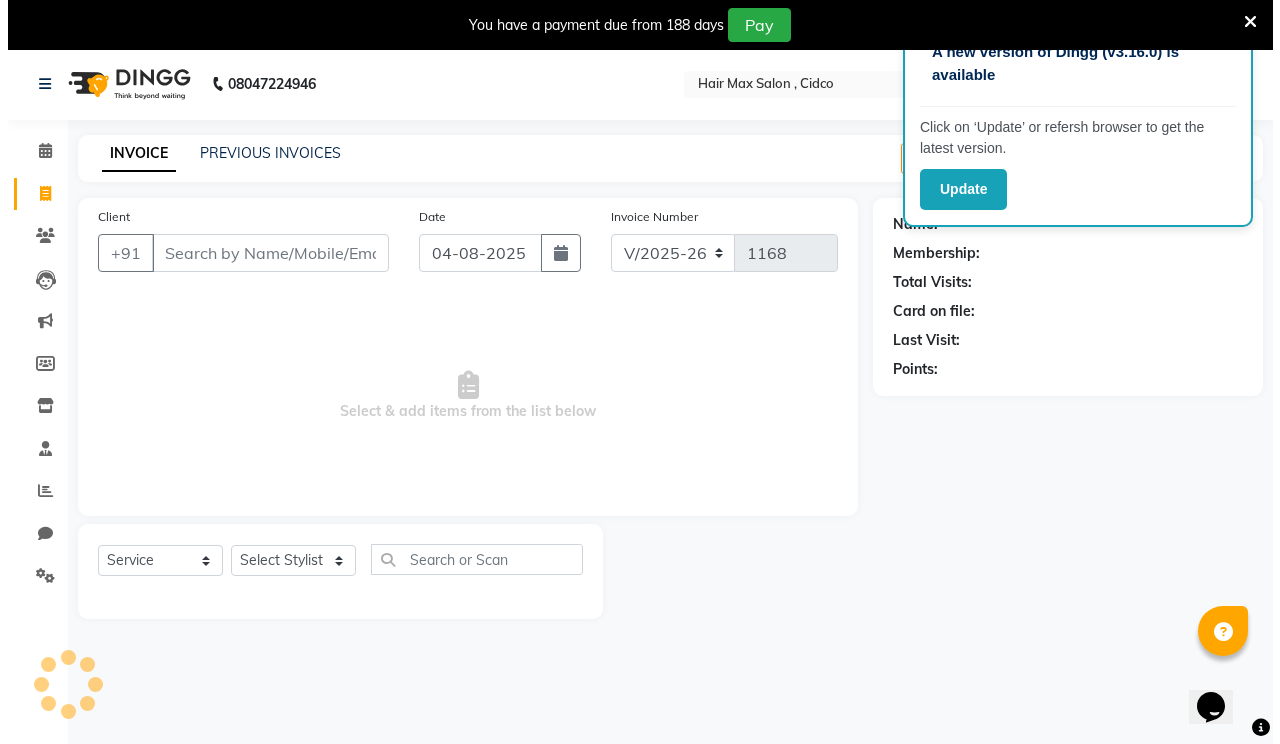 scroll, scrollTop: 50, scrollLeft: 0, axis: vertical 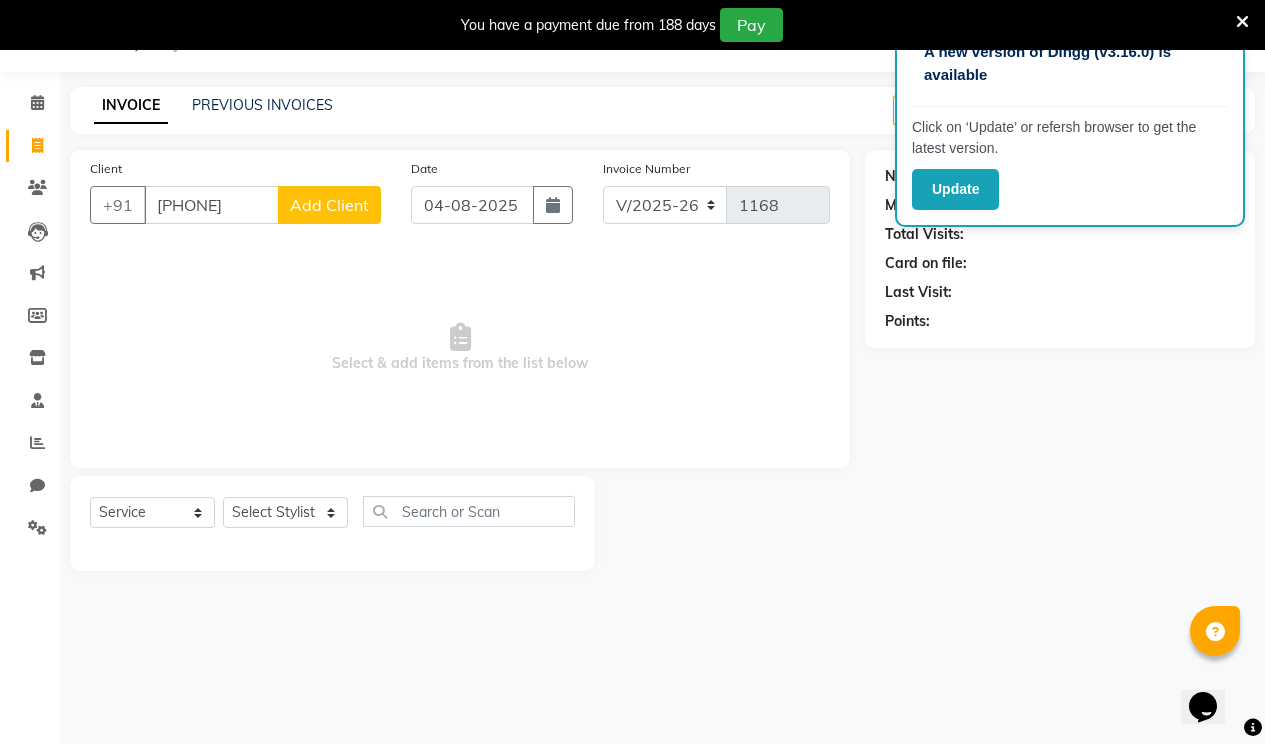 type on "[PHONE]" 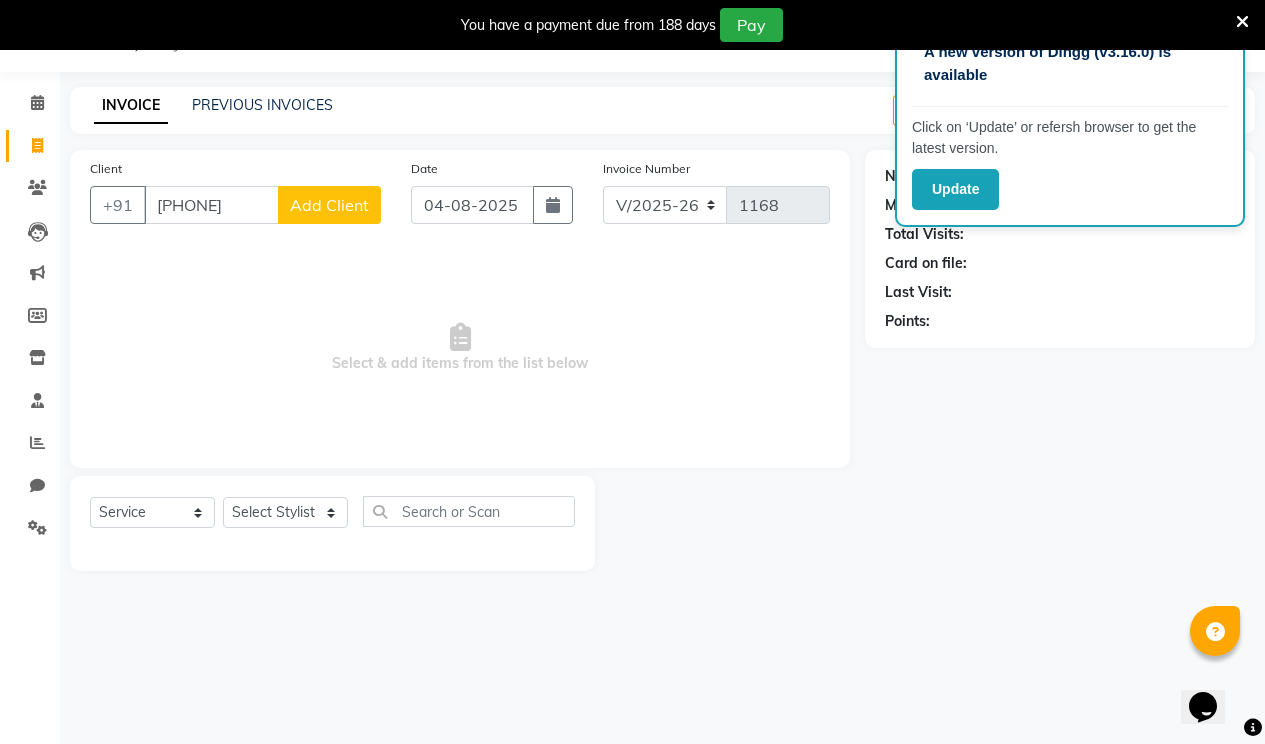 click on "Add Client" 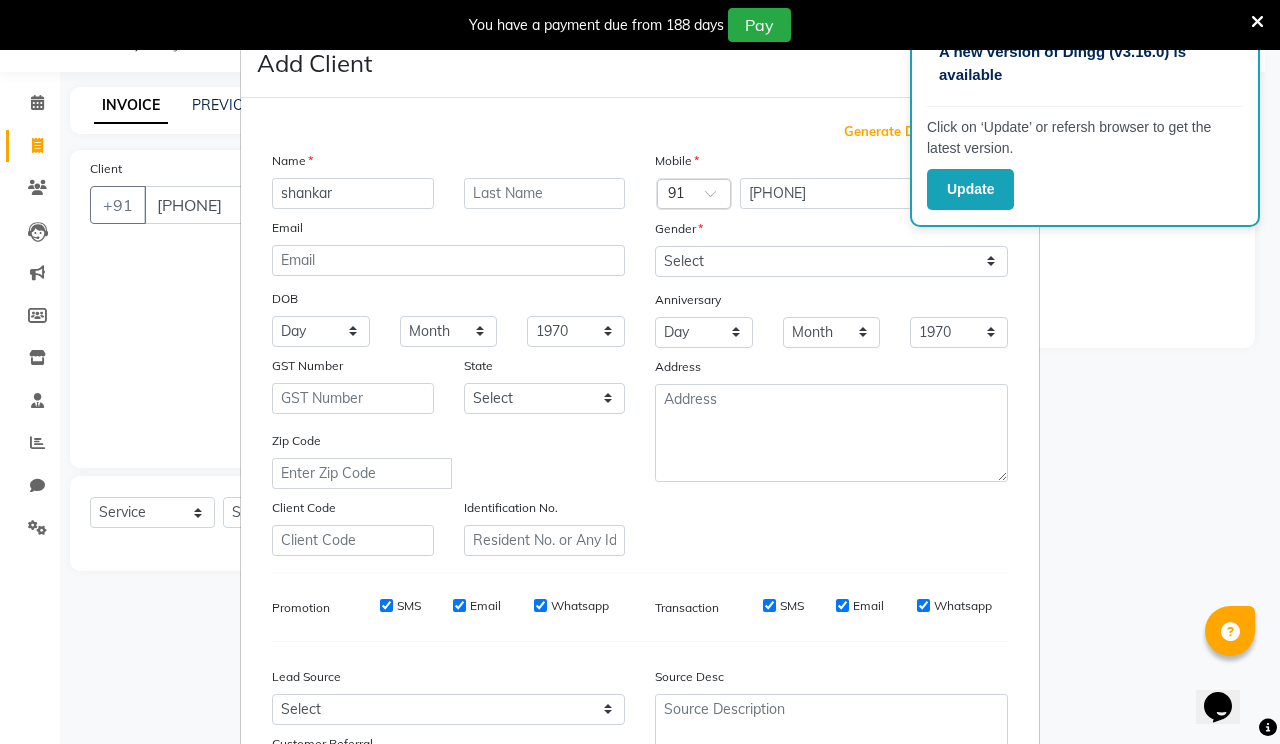 type on "shankar" 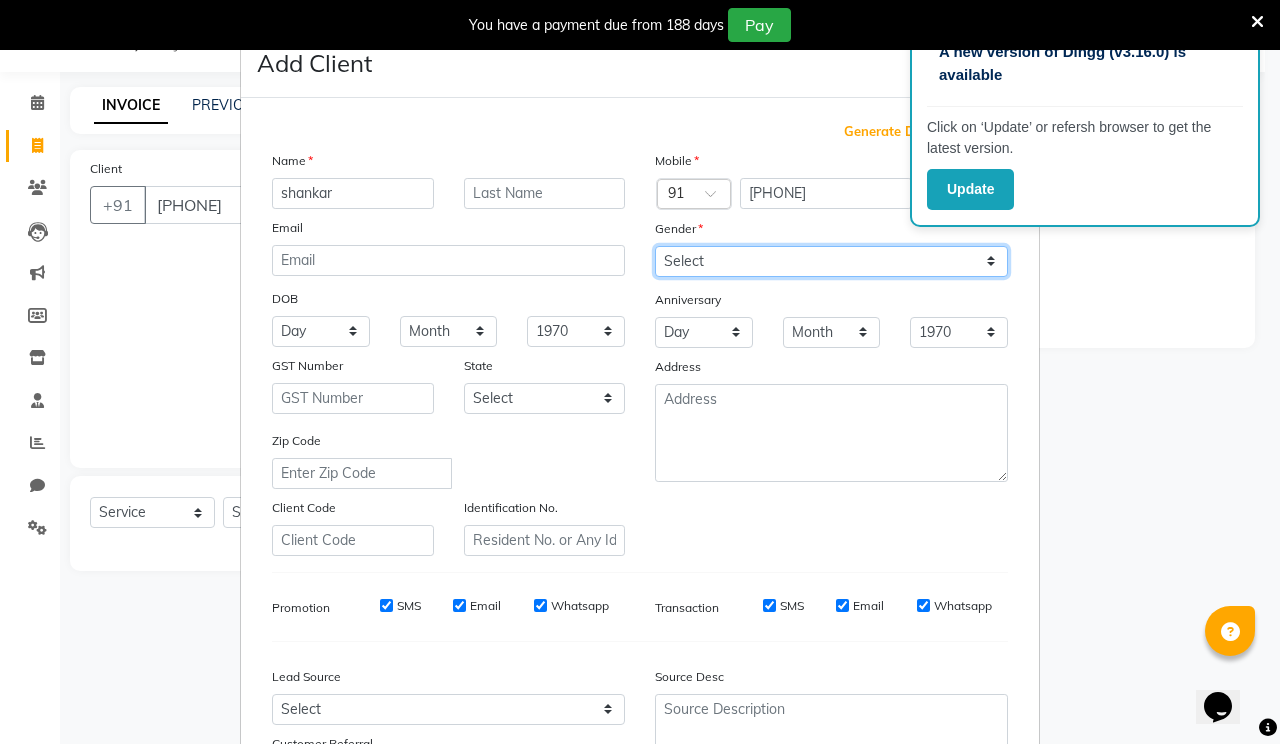 click on "Select Male Female Other Prefer Not To Say" at bounding box center [831, 261] 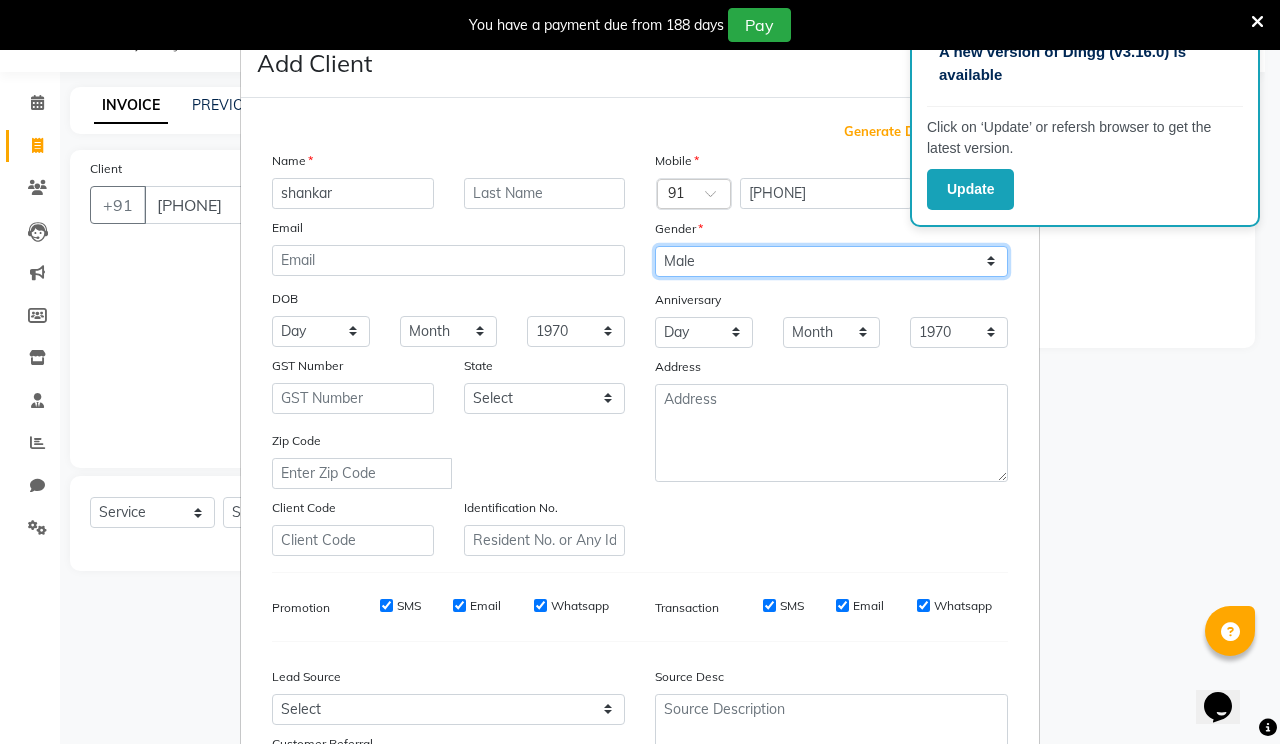 click on "Select Male Female Other Prefer Not To Say" at bounding box center [831, 261] 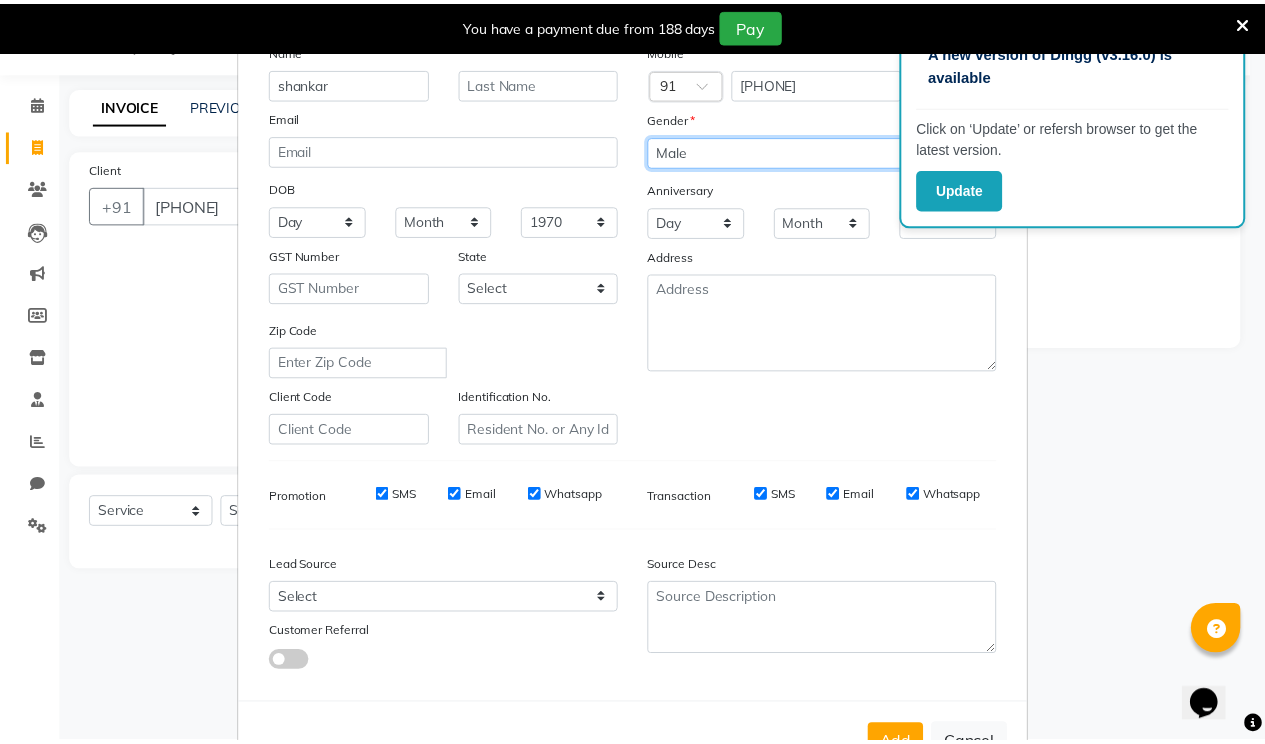 scroll, scrollTop: 179, scrollLeft: 0, axis: vertical 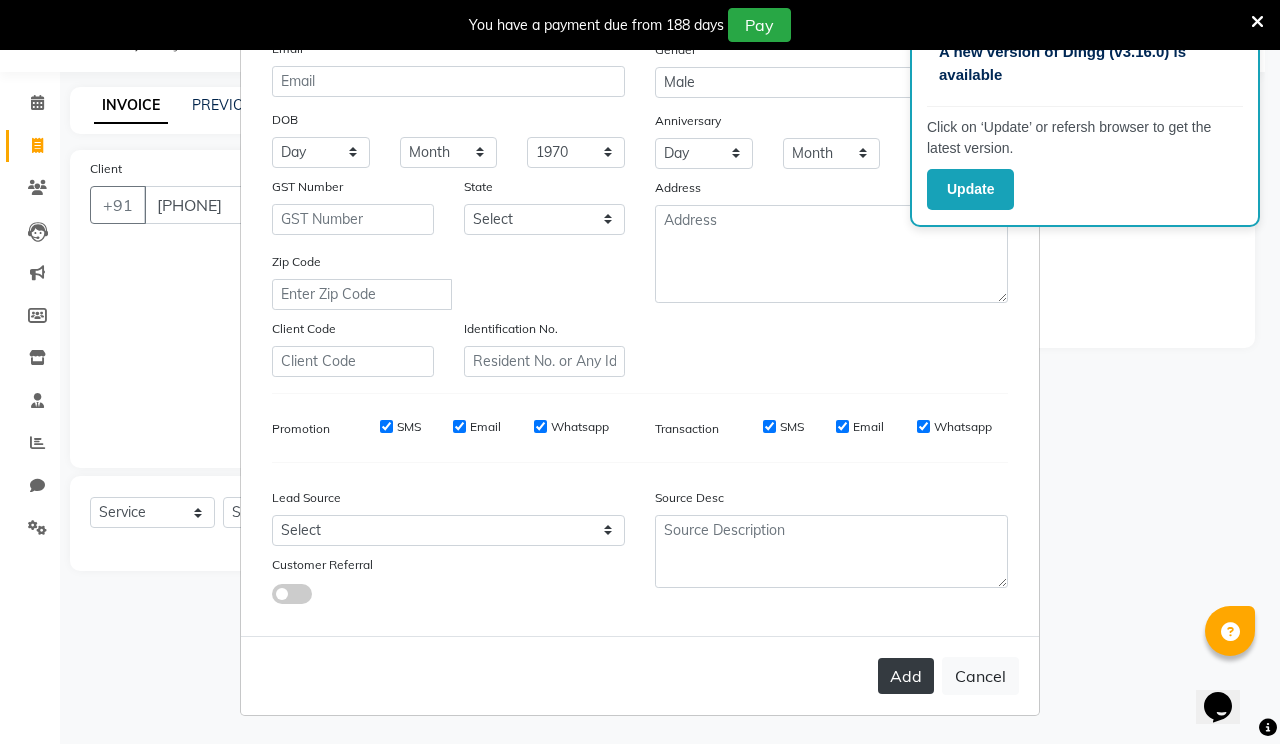 click on "Add" at bounding box center [906, 676] 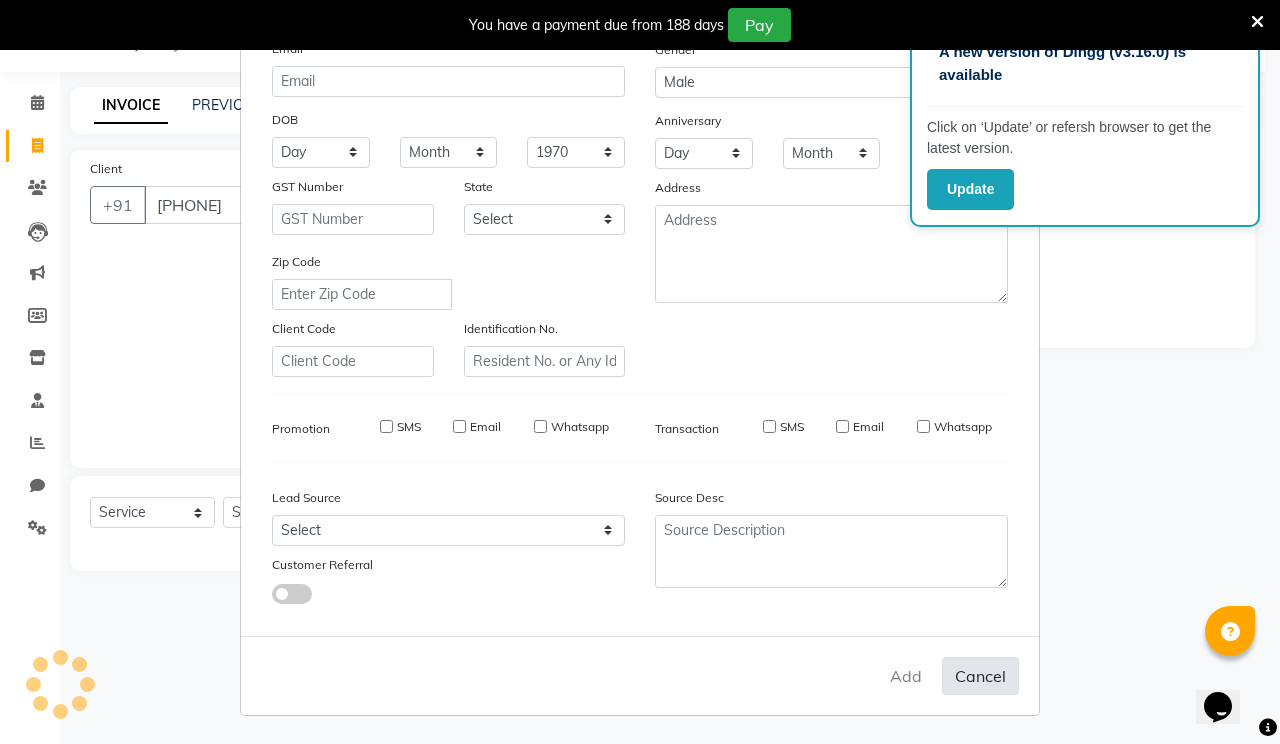 type 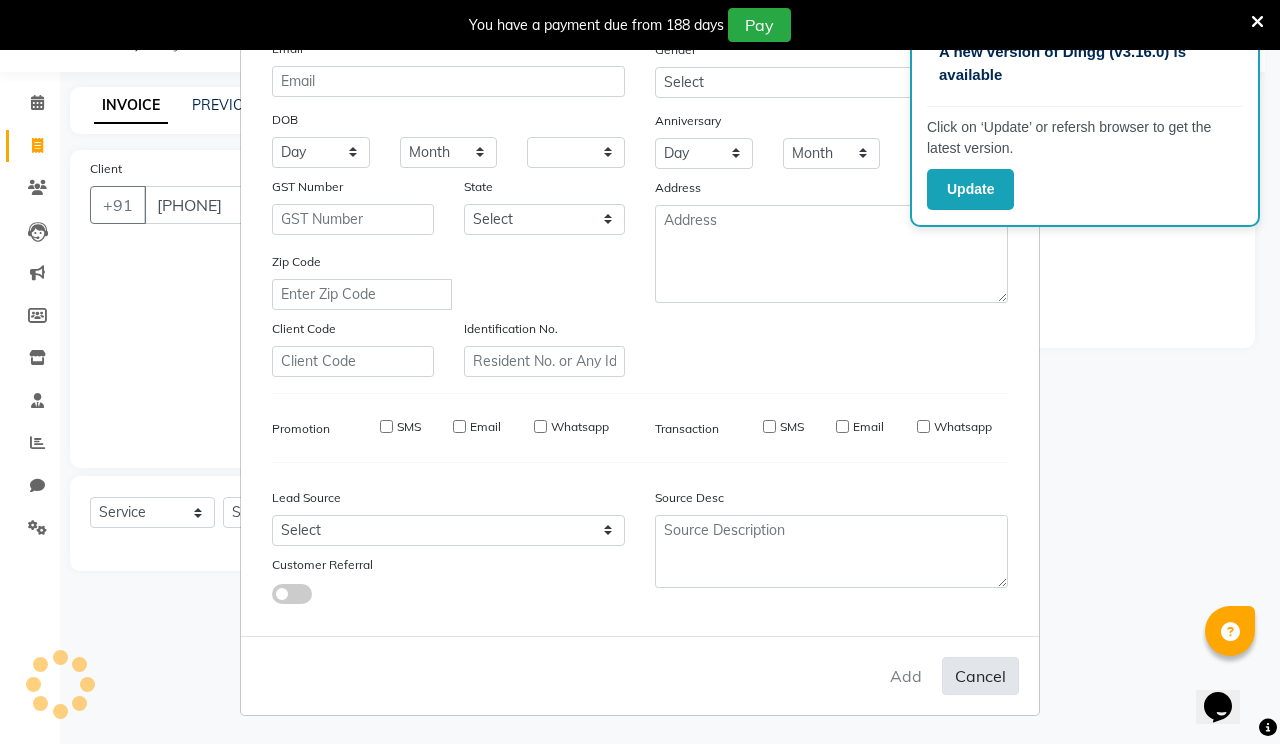 select on "1: Object" 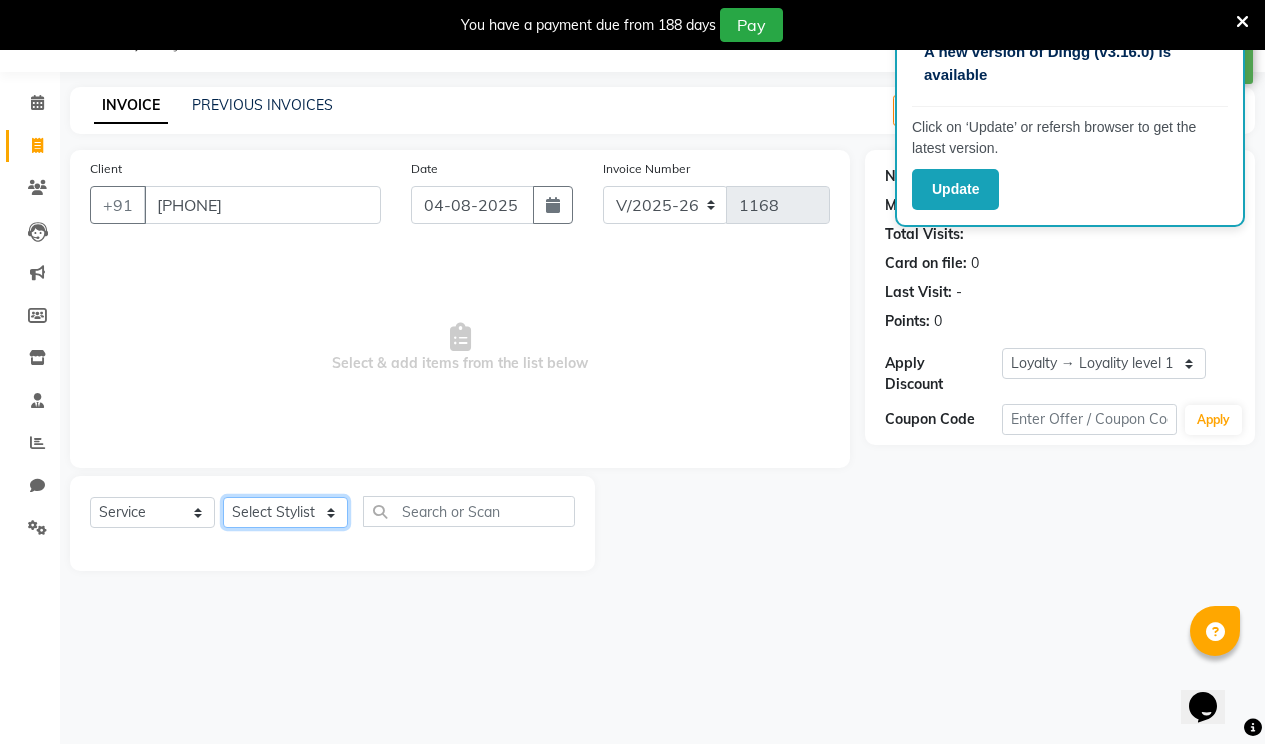 drag, startPoint x: 328, startPoint y: 510, endPoint x: 323, endPoint y: 526, distance: 16.763054 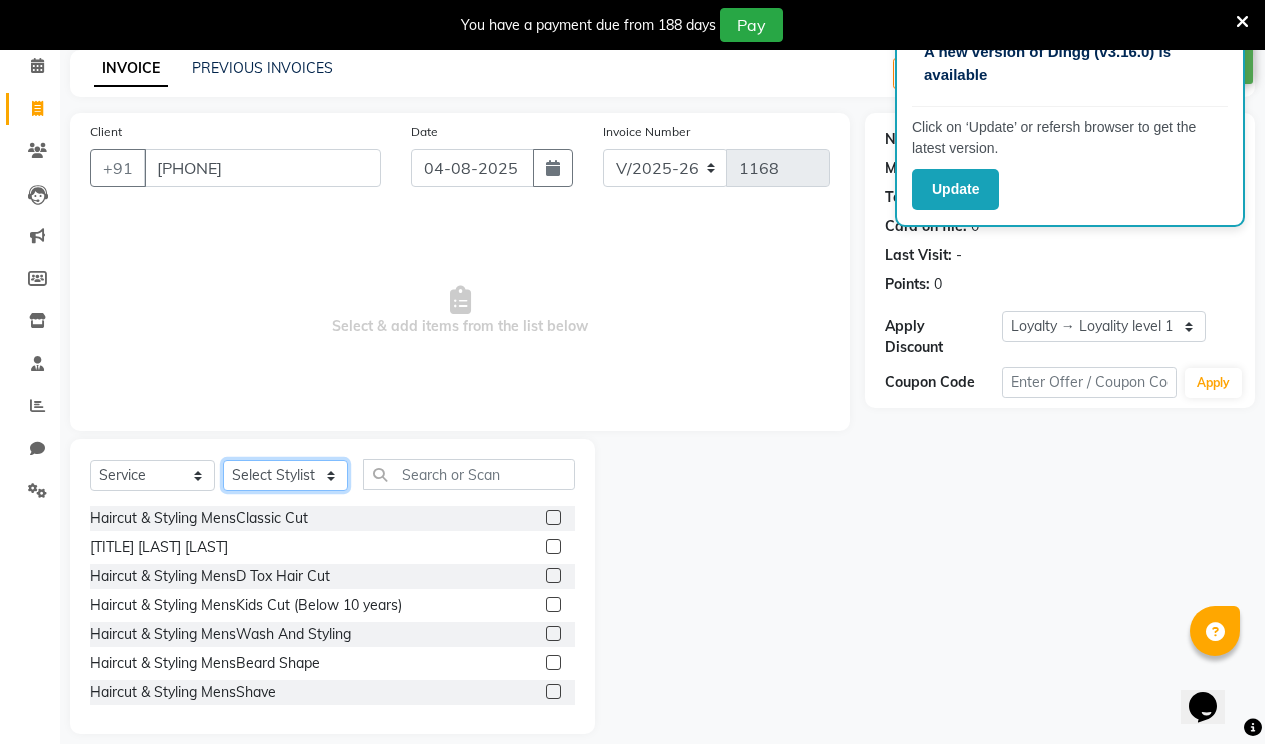 scroll, scrollTop: 107, scrollLeft: 0, axis: vertical 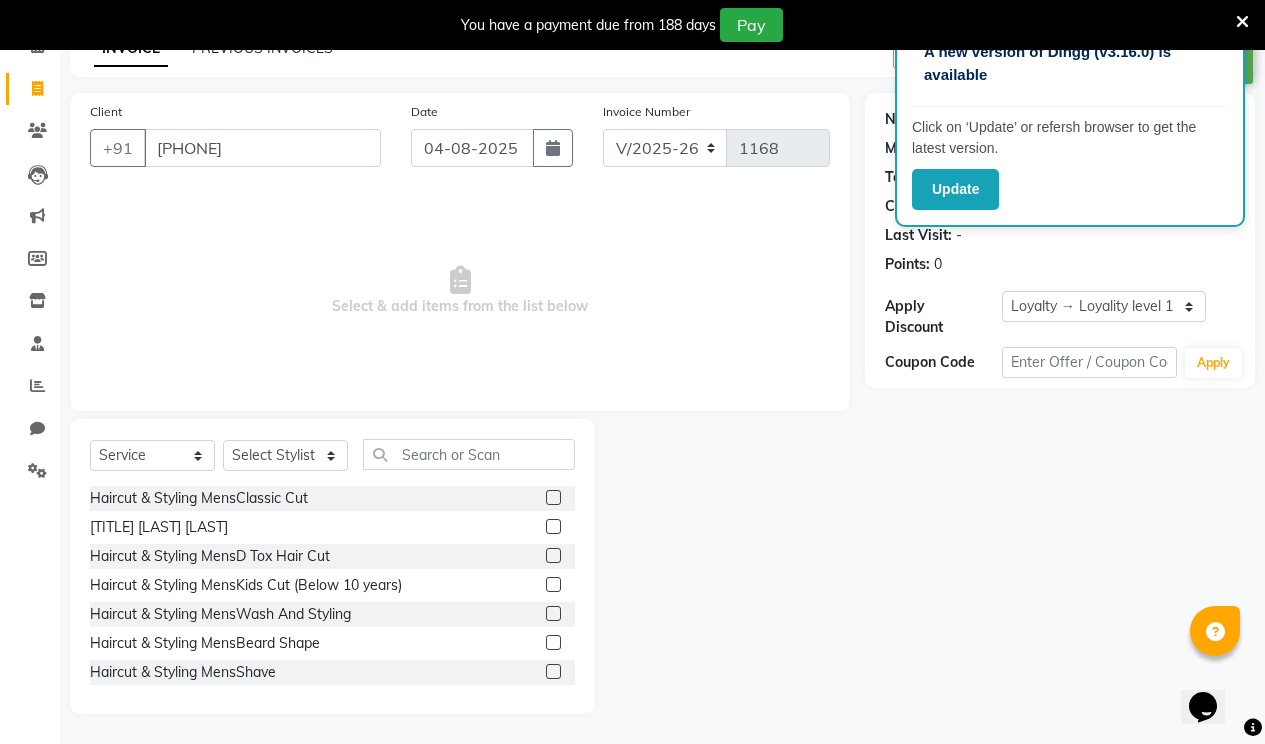 click 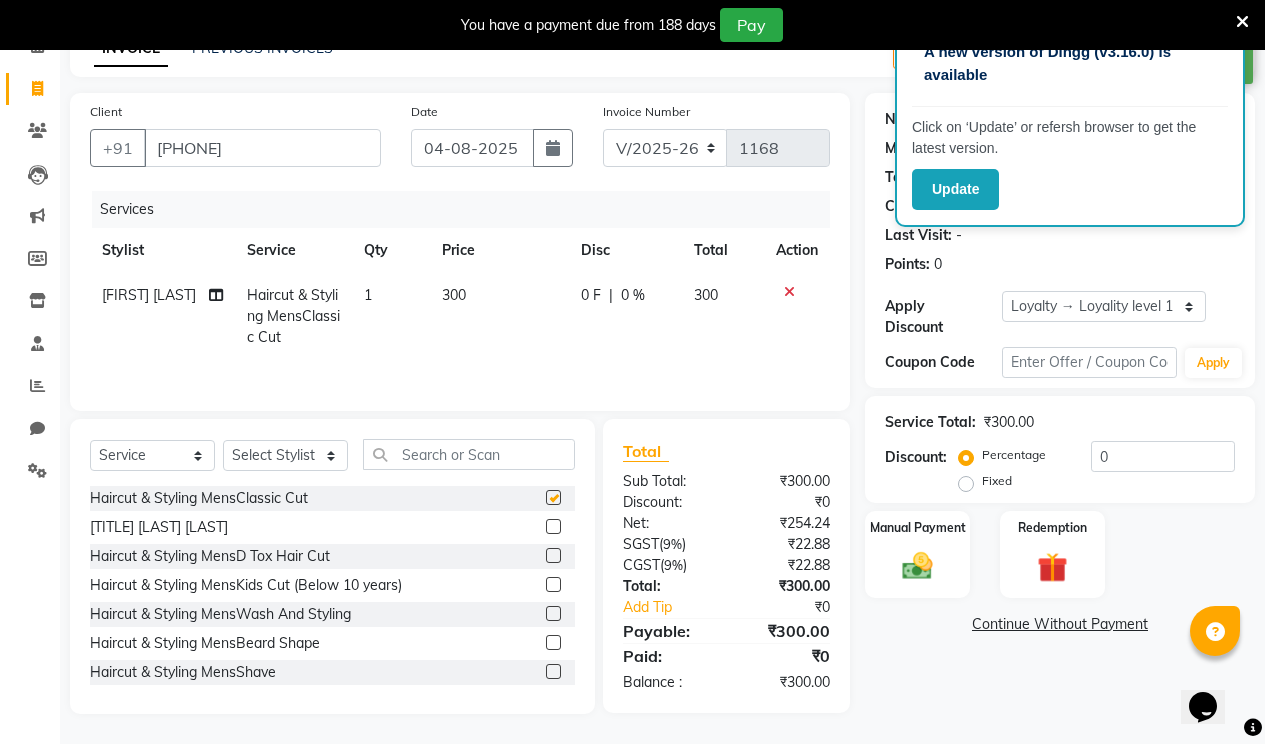 checkbox on "false" 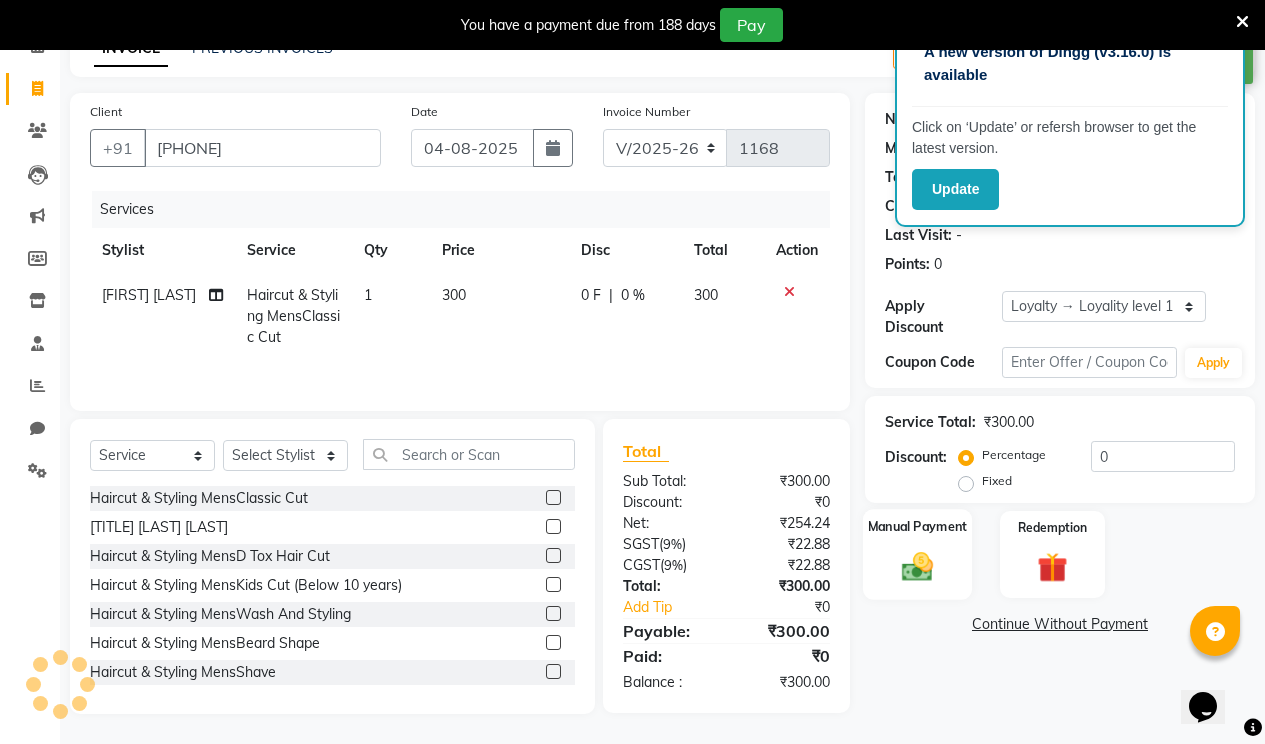 click on "Manual Payment" 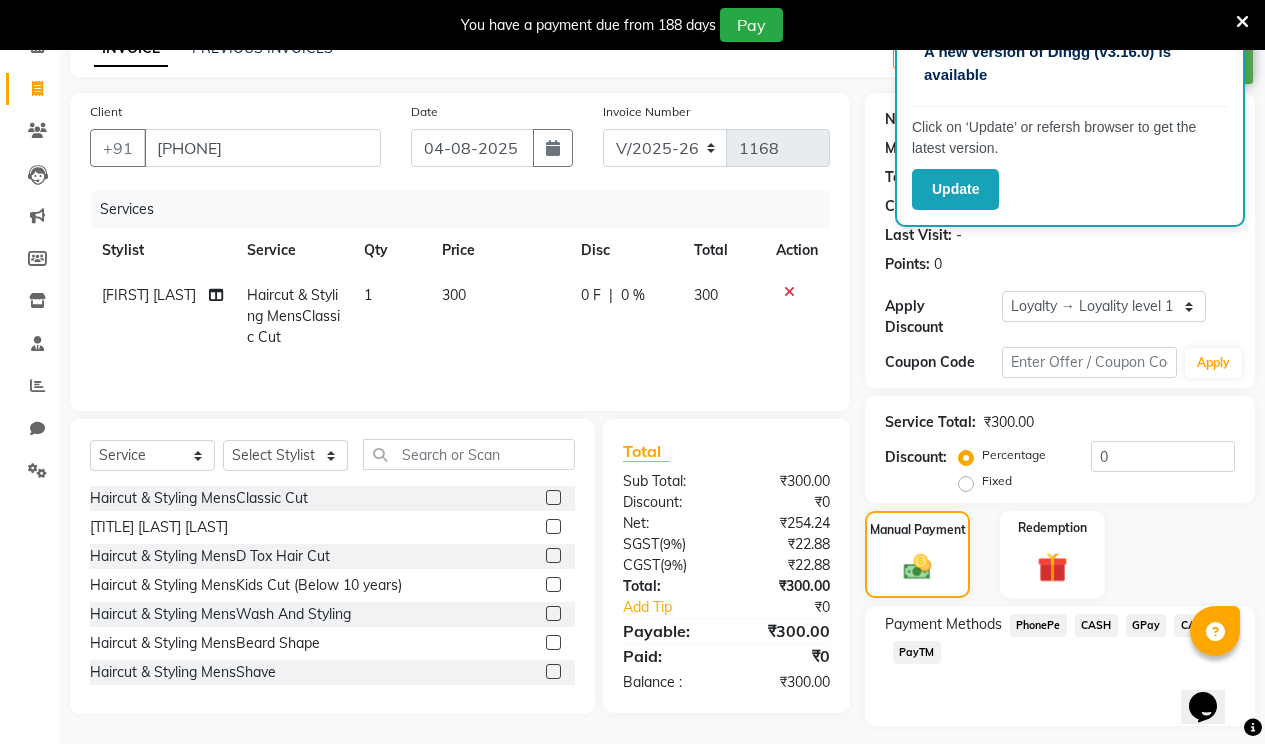 click on "CASH" 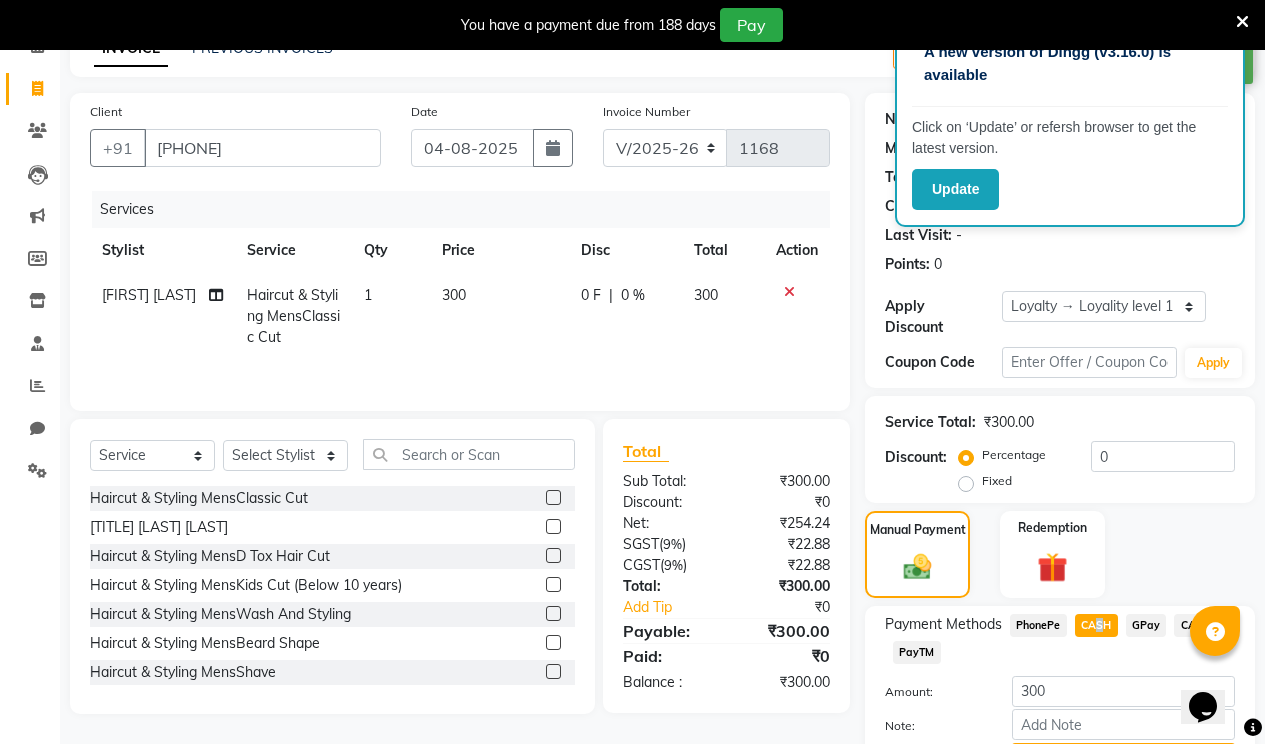 scroll, scrollTop: 200, scrollLeft: 0, axis: vertical 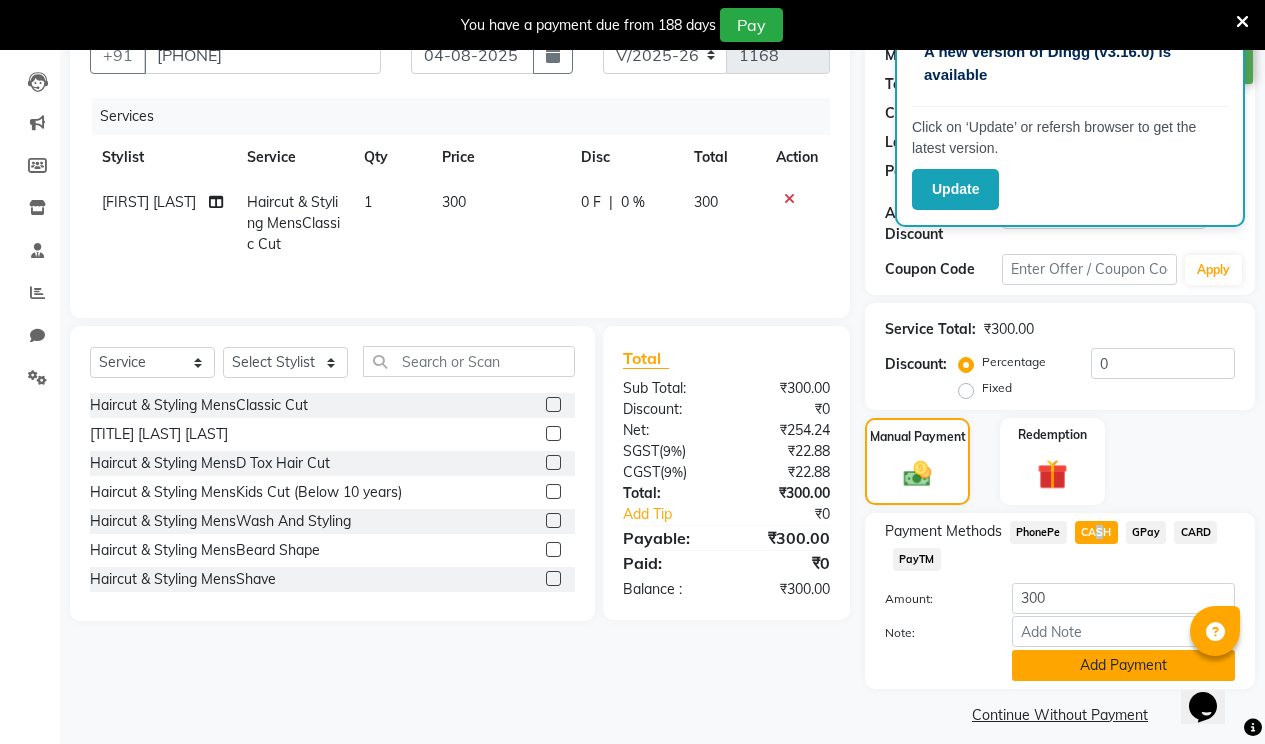click on "Add Payment" 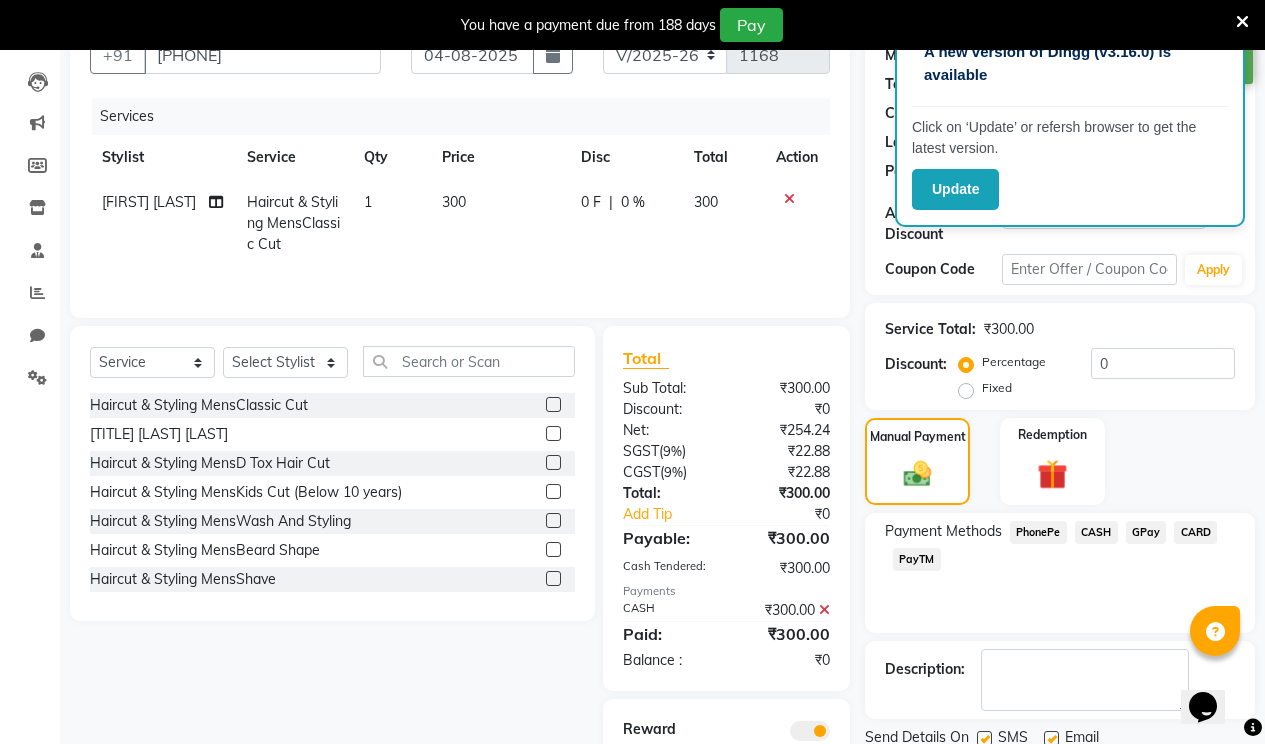 click 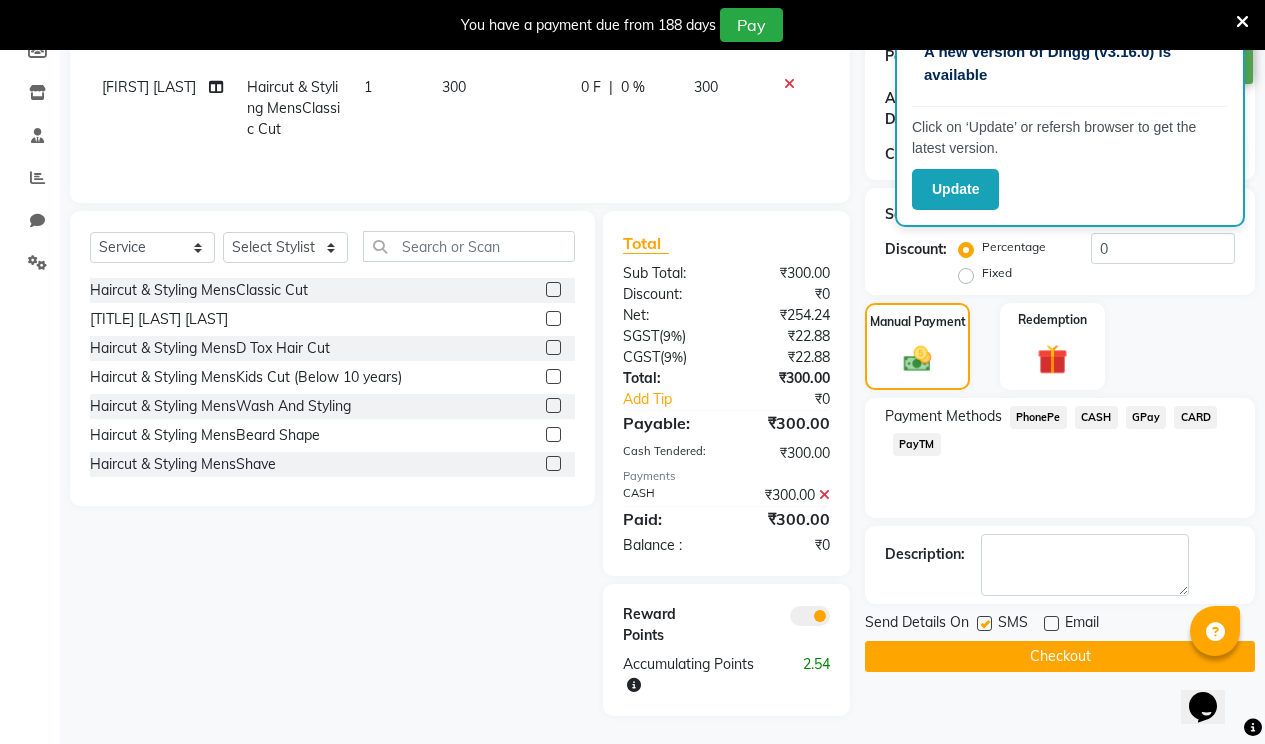 scroll, scrollTop: 317, scrollLeft: 0, axis: vertical 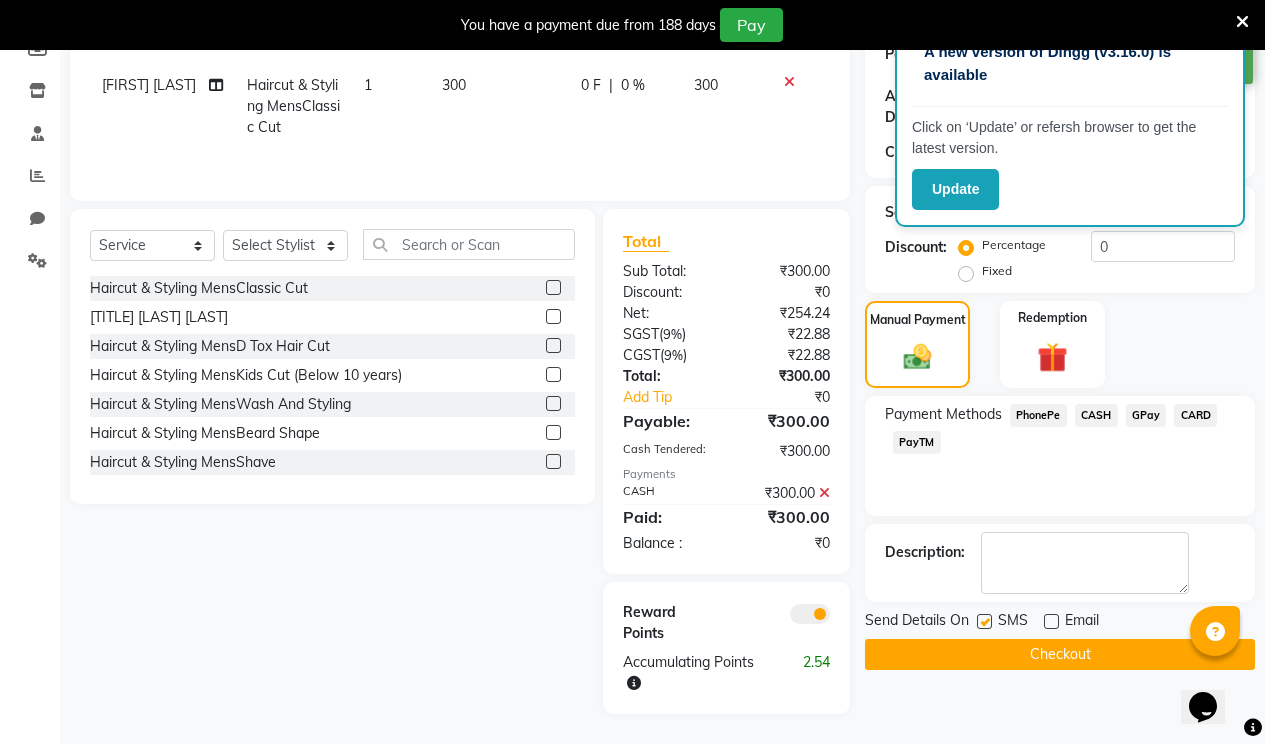 drag, startPoint x: 987, startPoint y: 607, endPoint x: 989, endPoint y: 636, distance: 29.068884 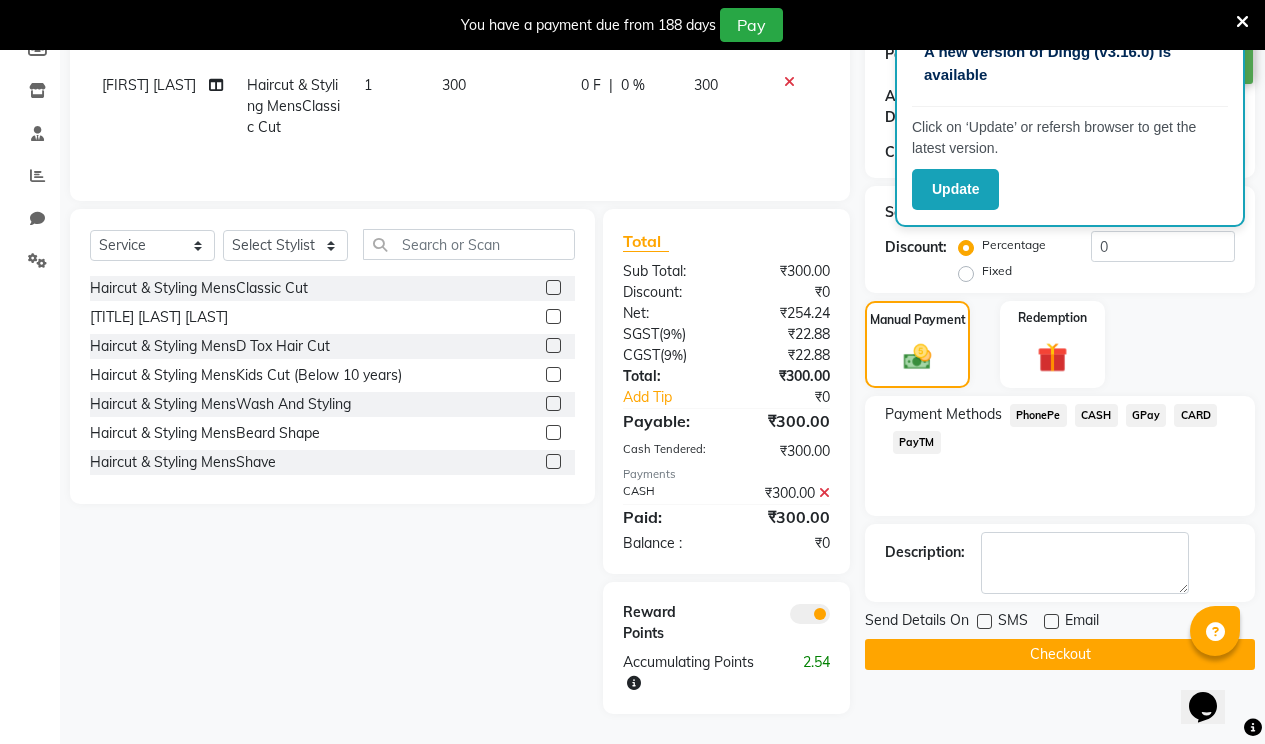 click on "Checkout" 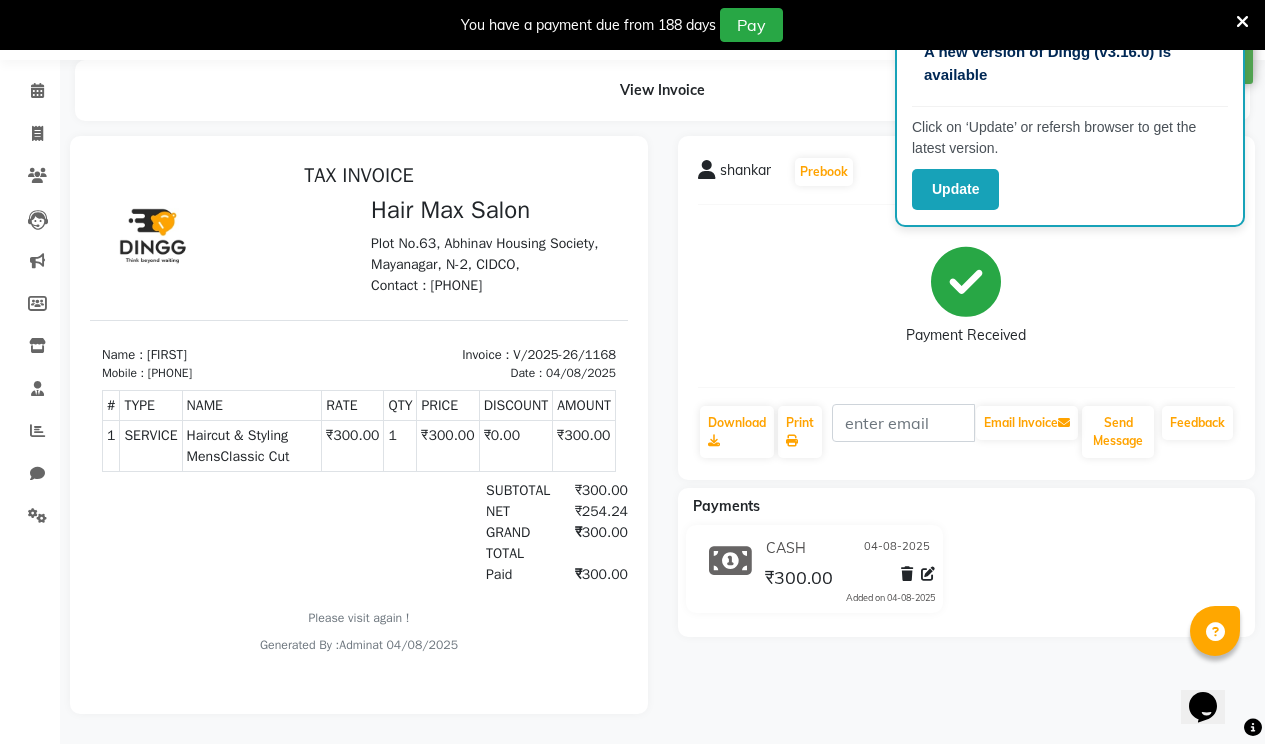 scroll, scrollTop: 0, scrollLeft: 0, axis: both 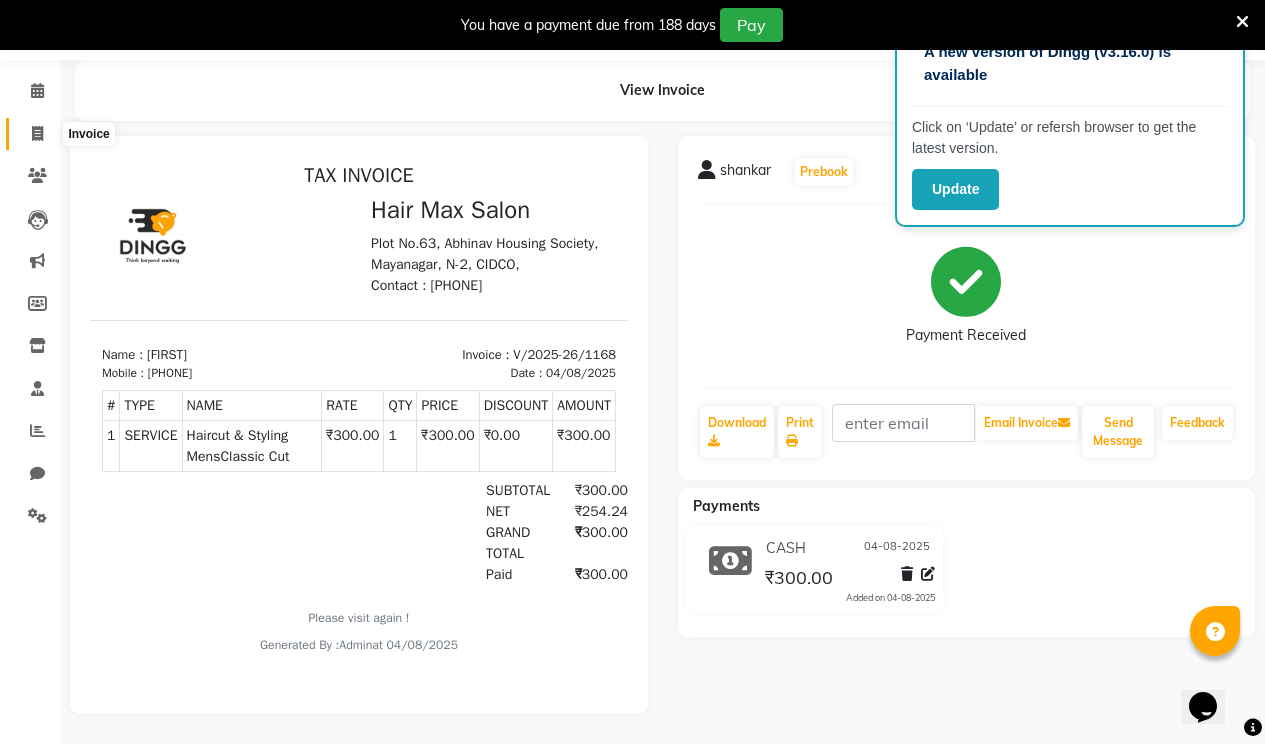 click 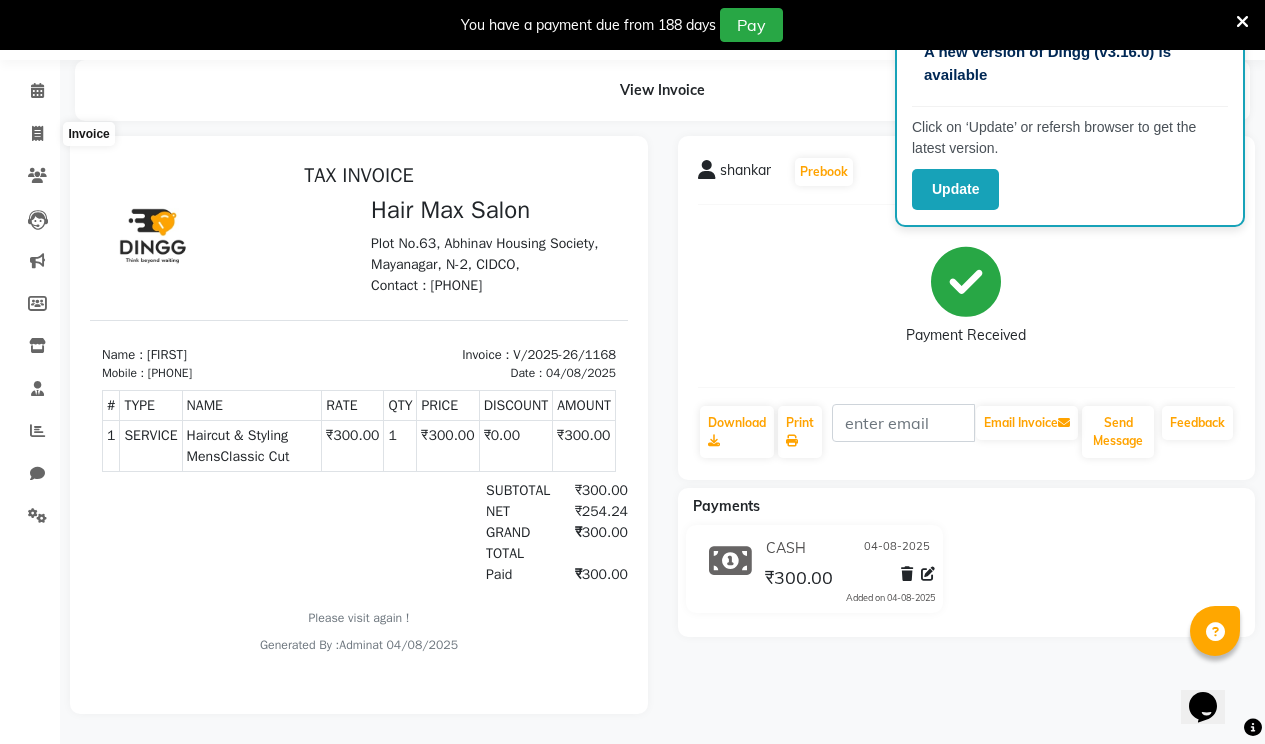 scroll, scrollTop: 50, scrollLeft: 0, axis: vertical 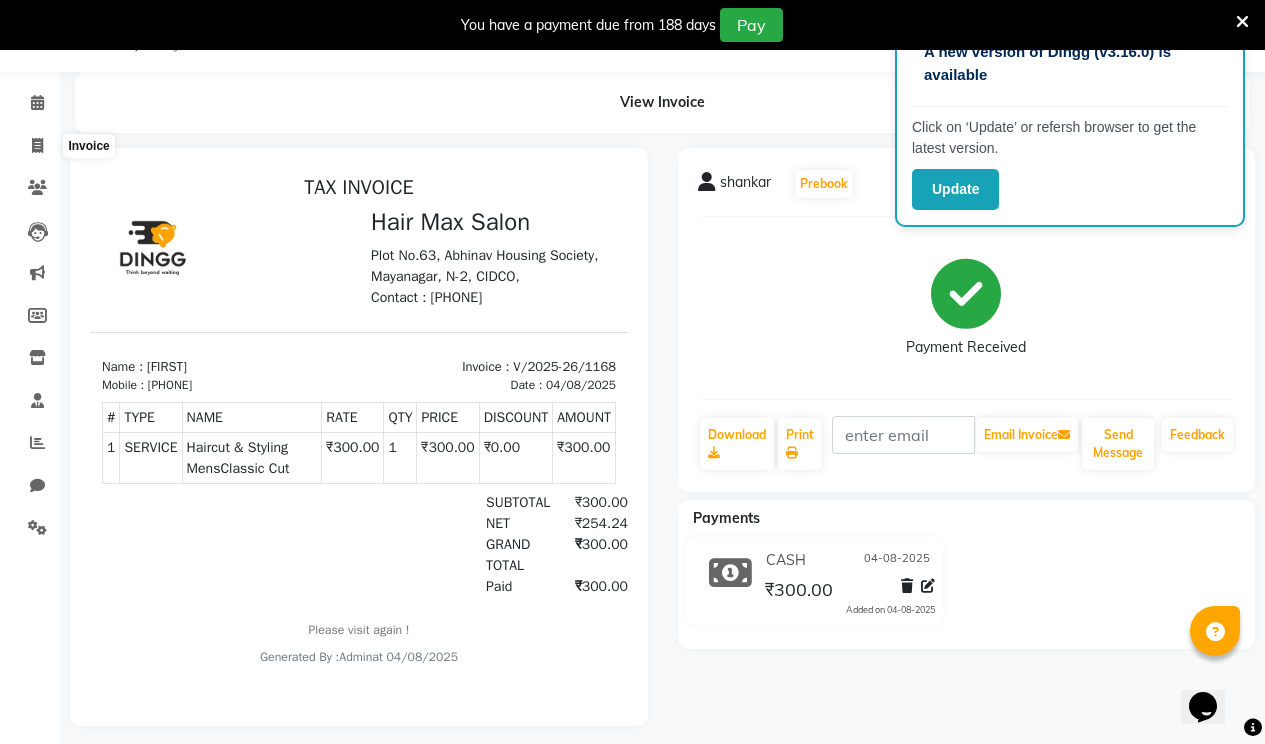 select on "7580" 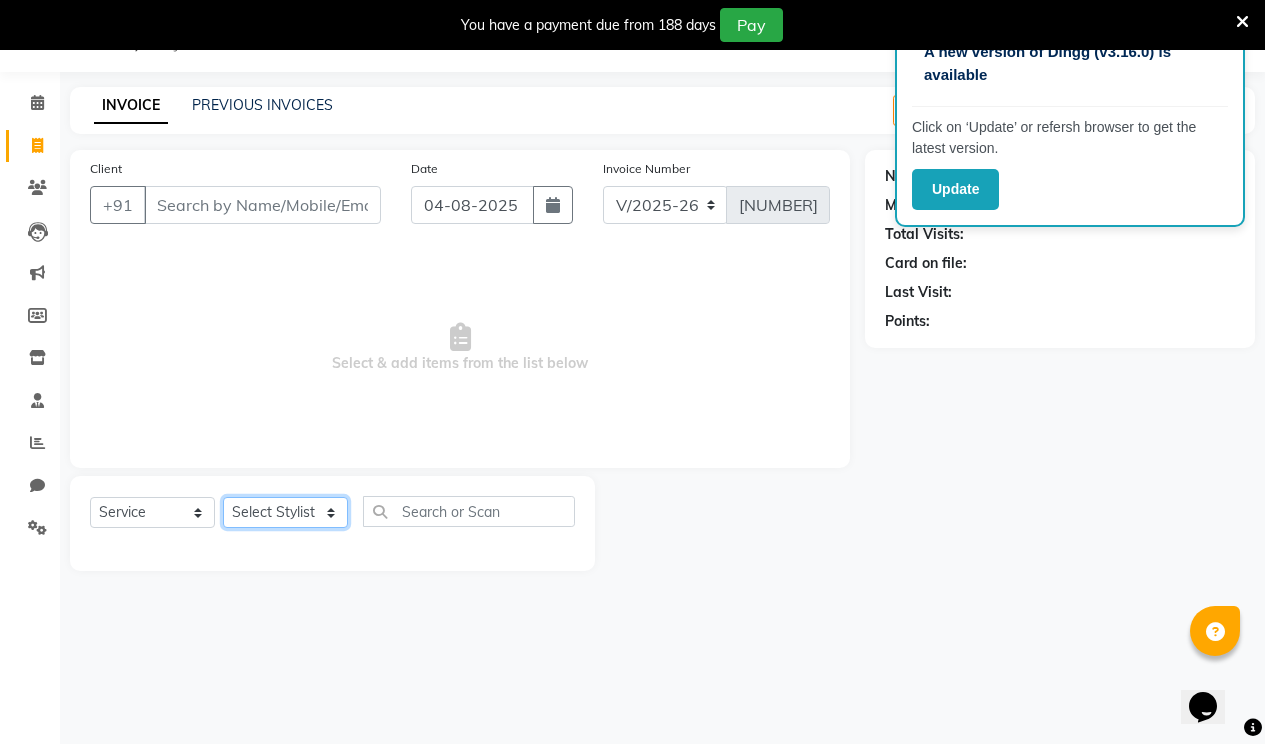 click on "Select Stylist [LAST] [LAST] [LAST] [LAST] [LAST] [LAST]" 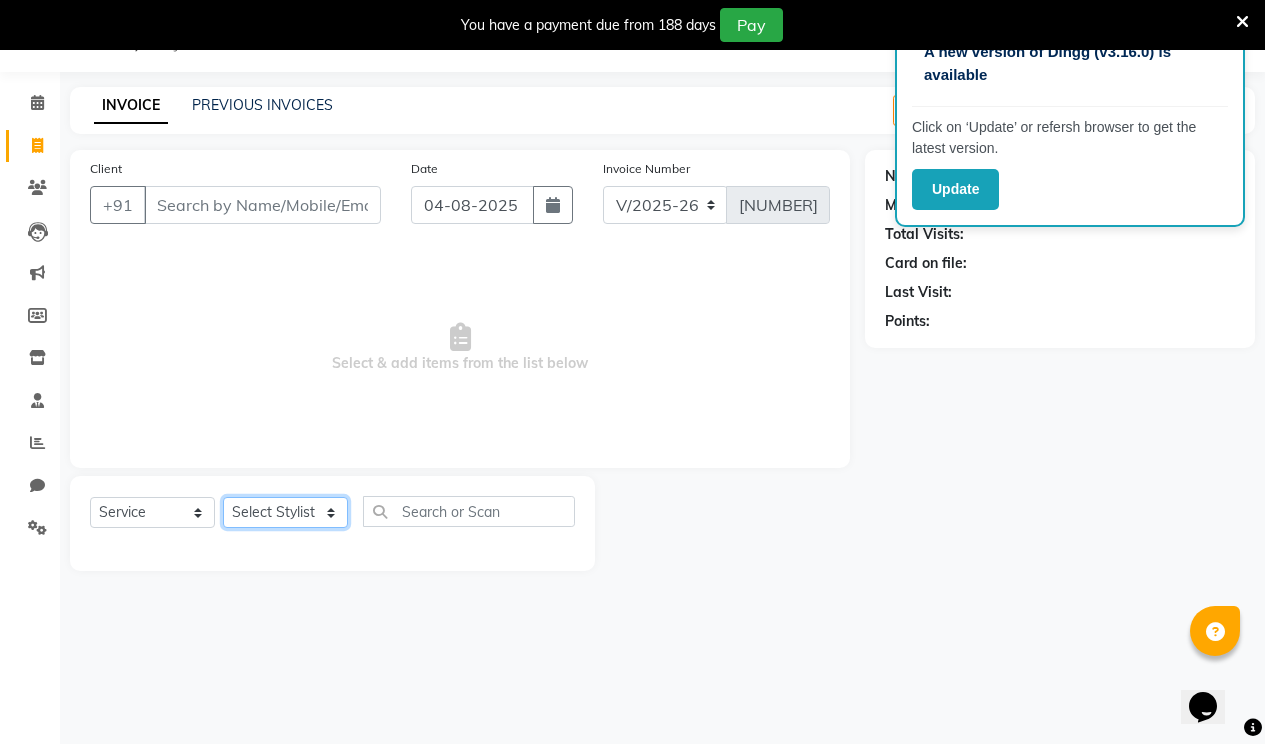 select on "69949" 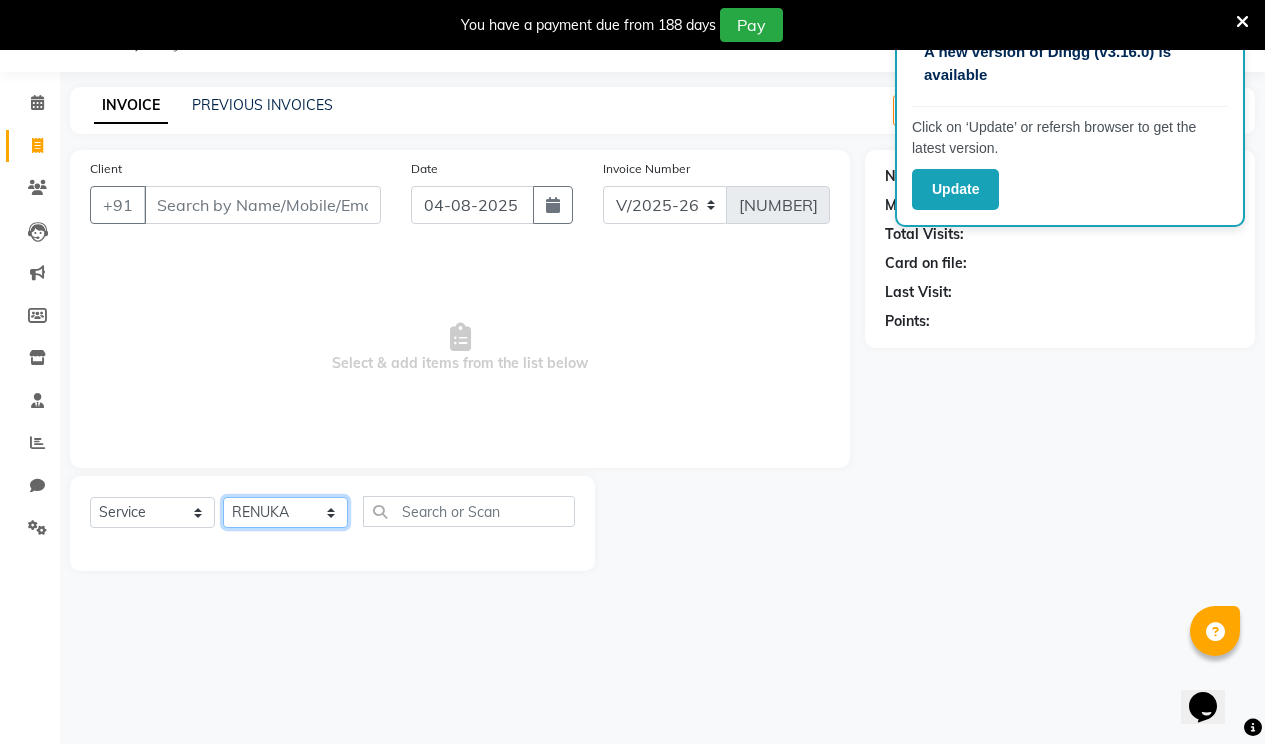 click on "Select Stylist [LAST] [LAST] [LAST] [LAST] [LAST] [LAST]" 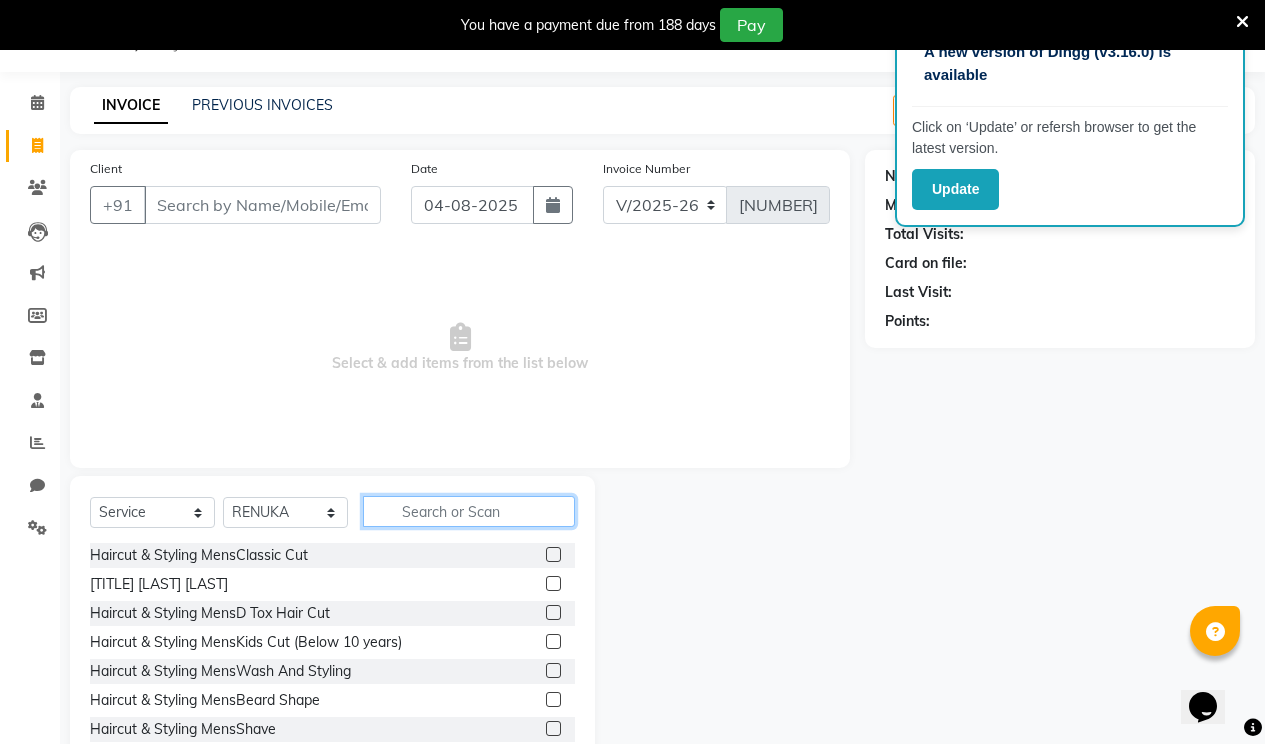 click 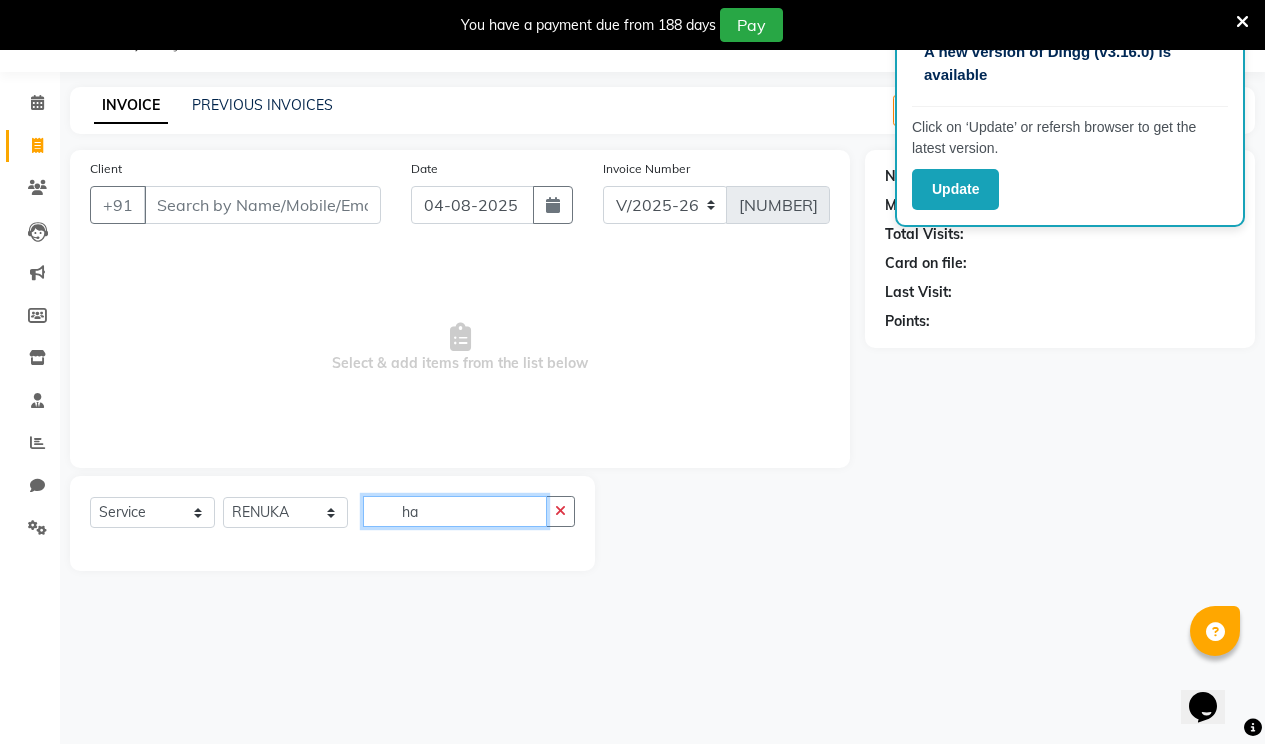 type on "h" 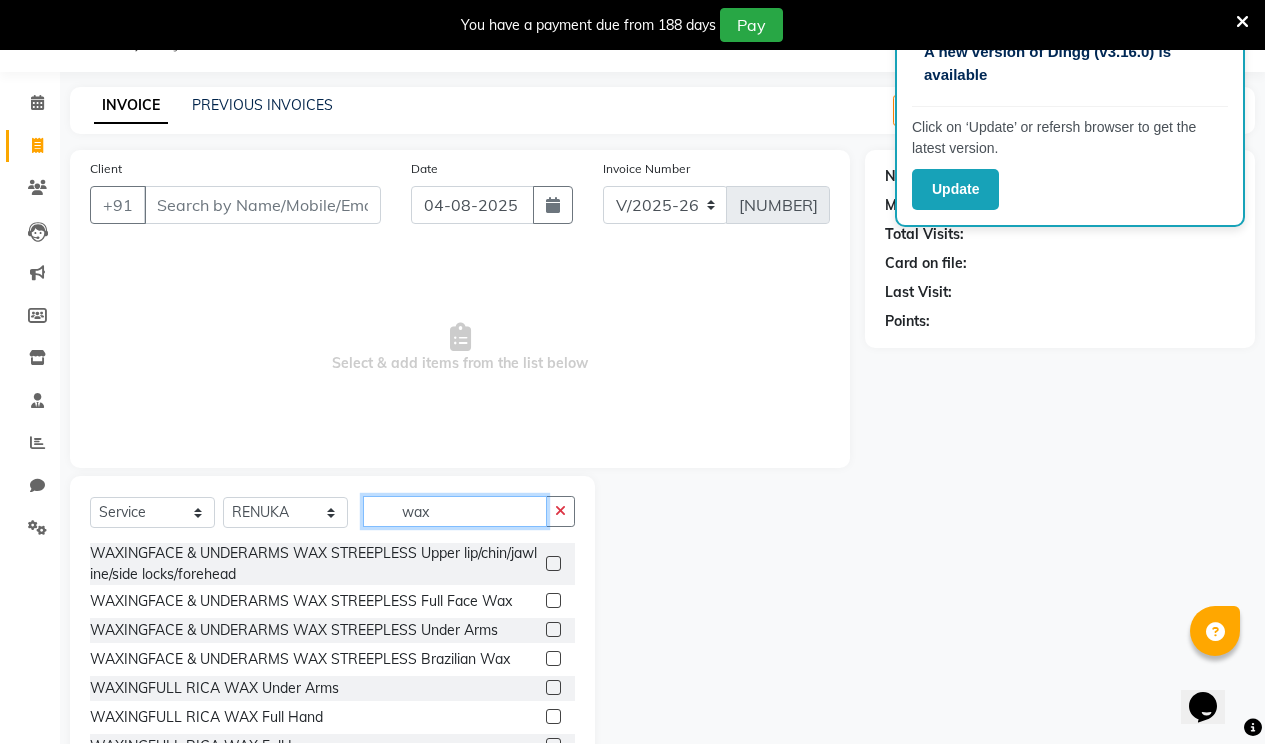 type on "wax" 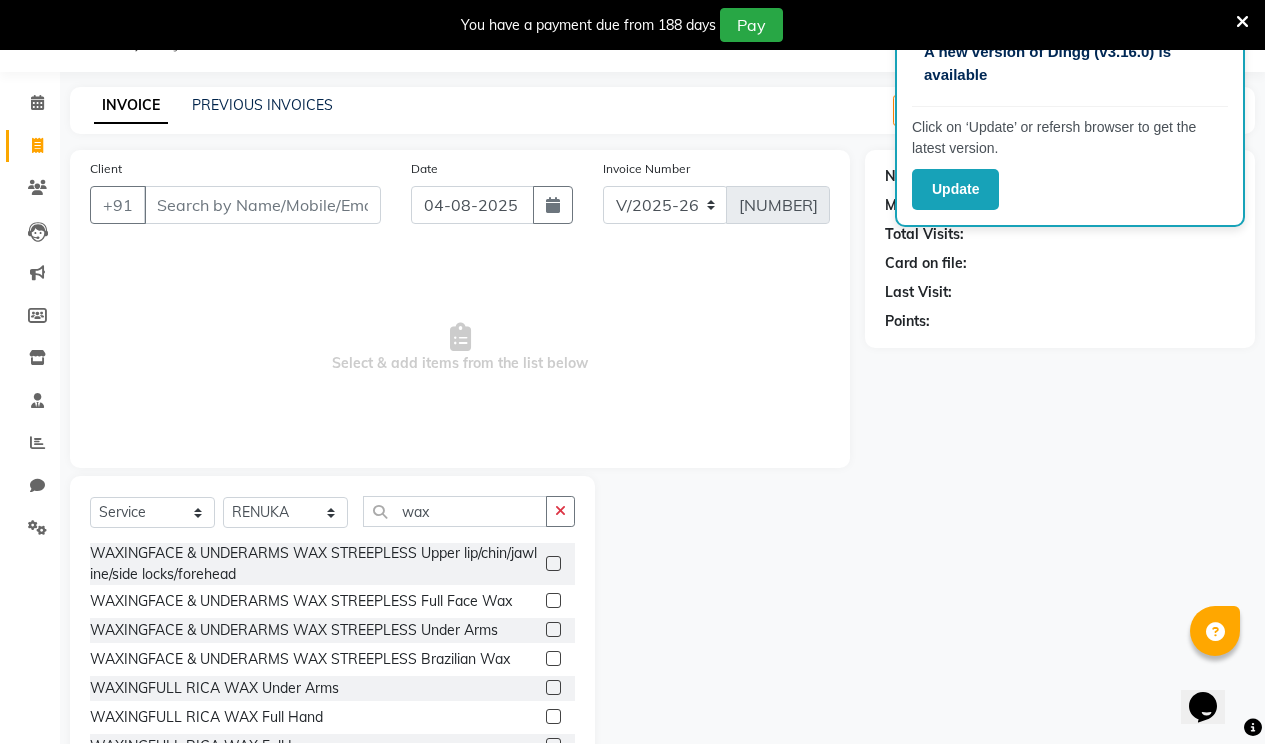 click 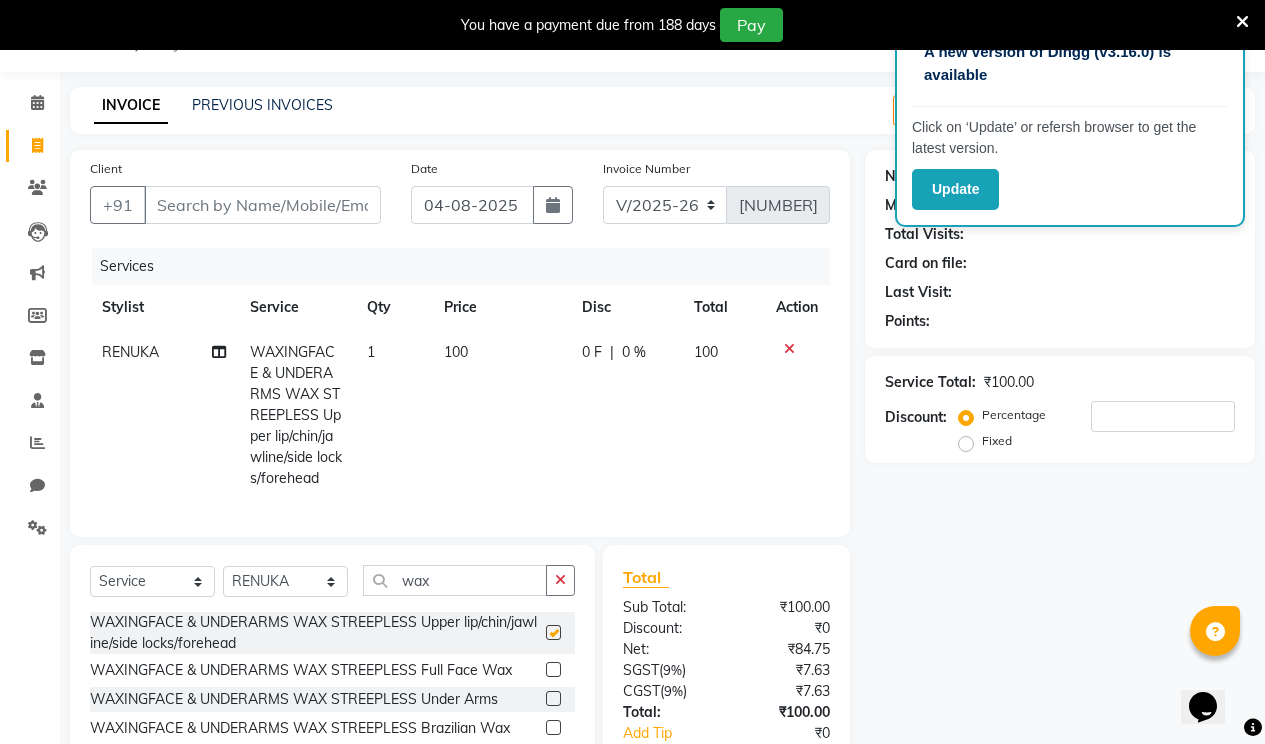 checkbox on "false" 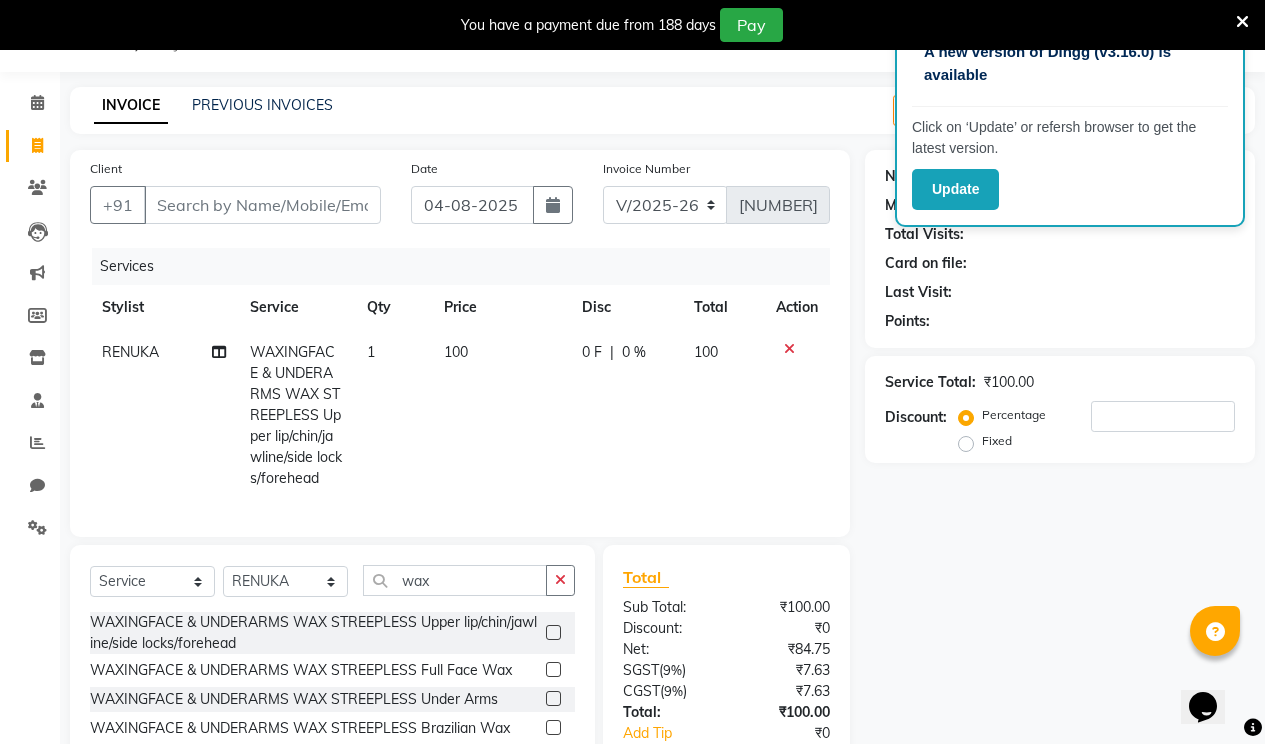click 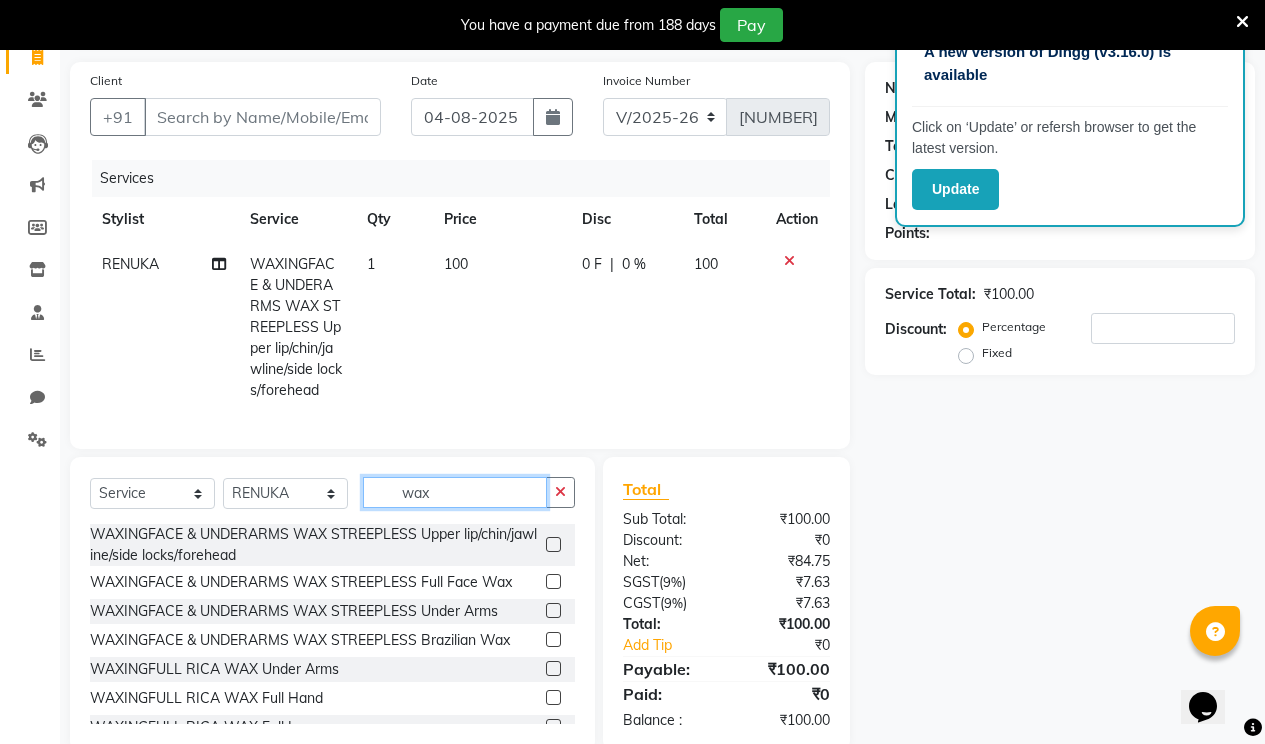 scroll, scrollTop: 150, scrollLeft: 0, axis: vertical 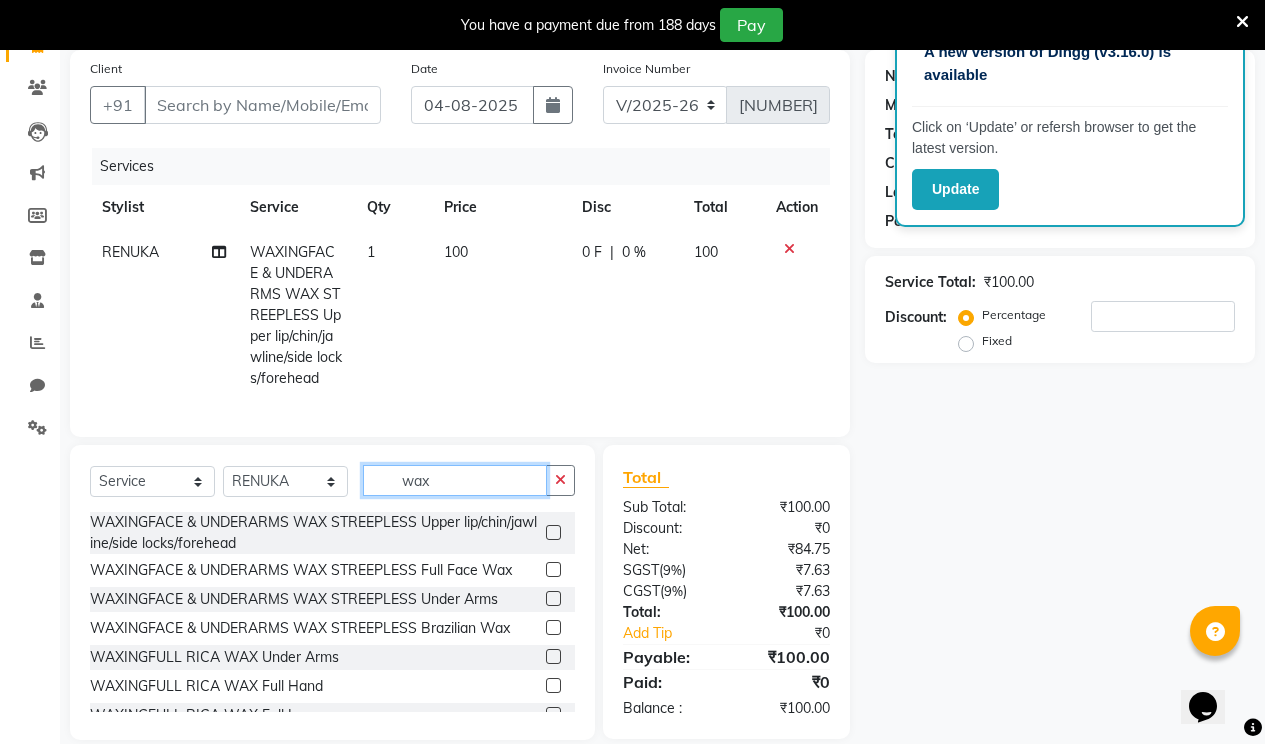 type on "wax" 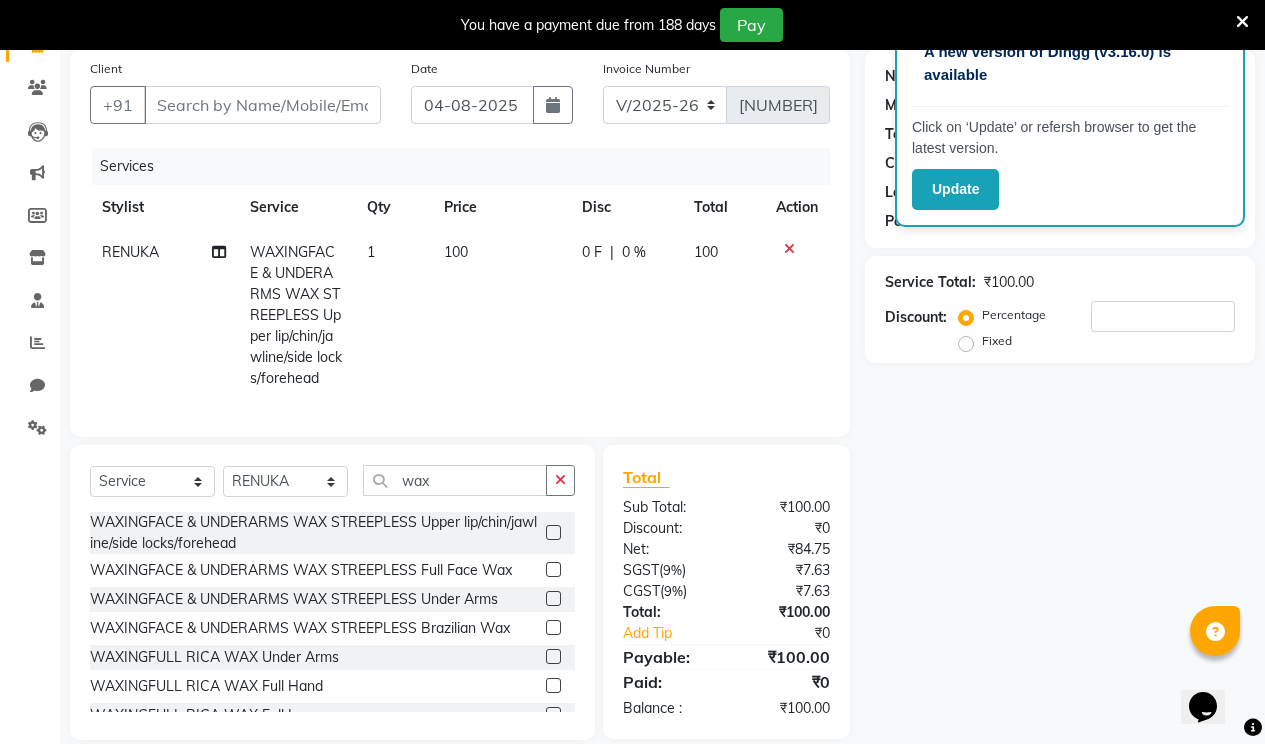 click 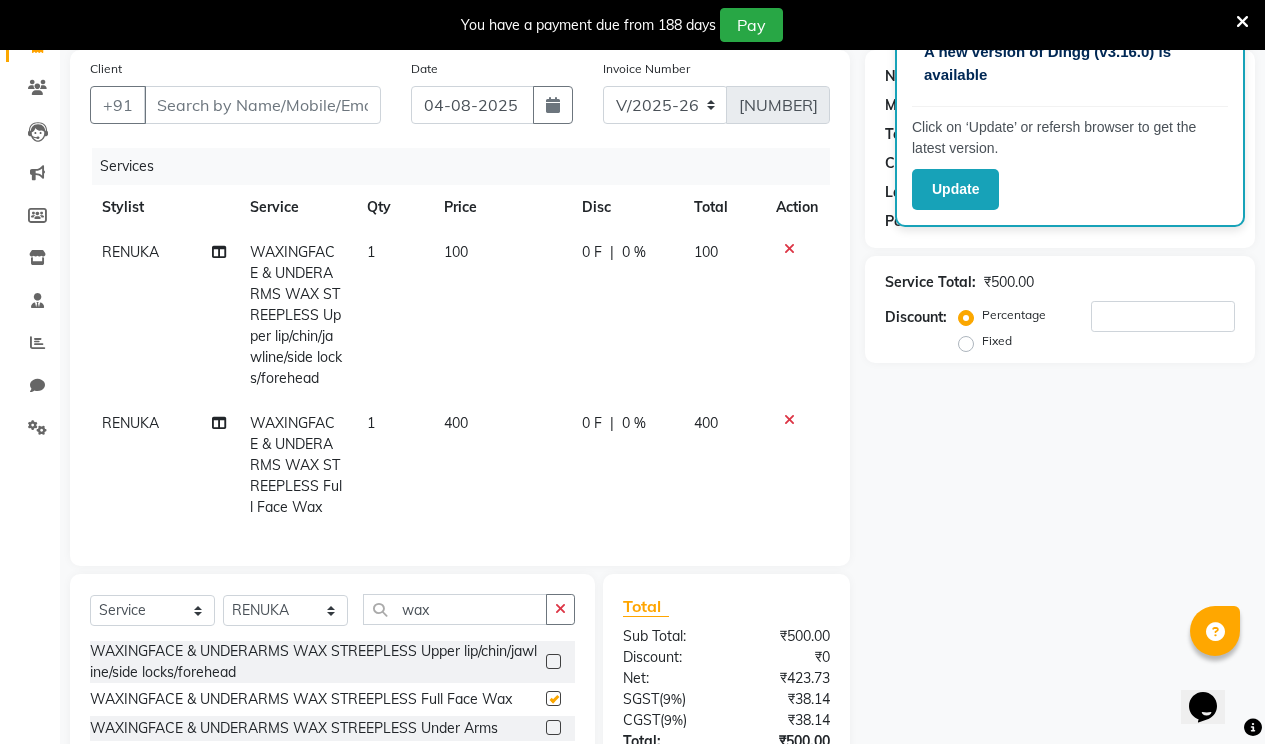 checkbox on "false" 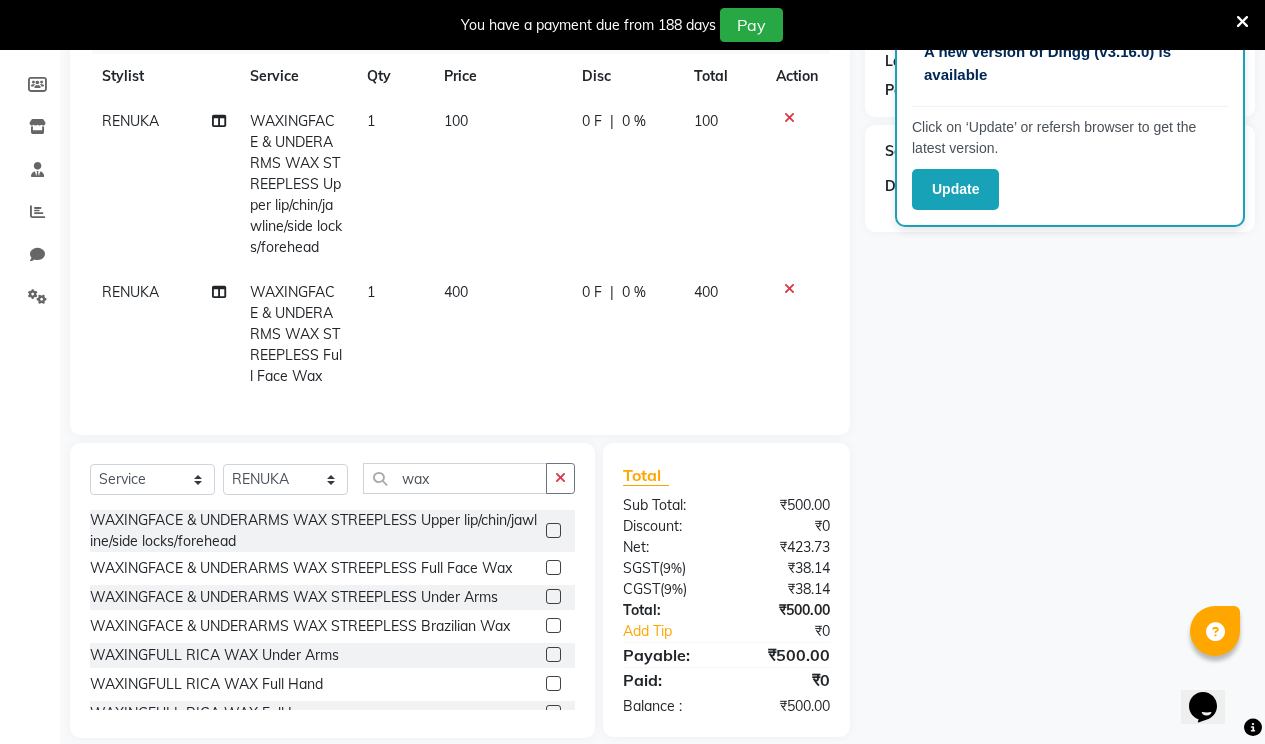 scroll, scrollTop: 320, scrollLeft: 0, axis: vertical 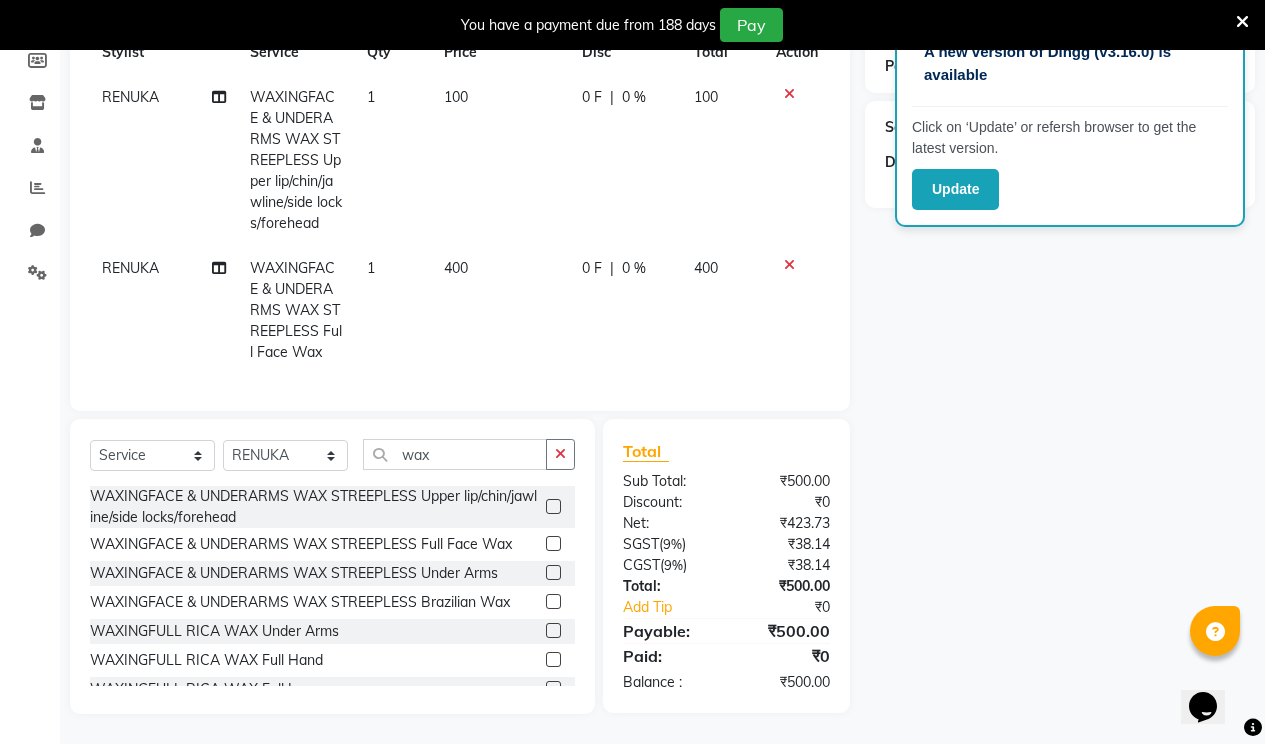 click 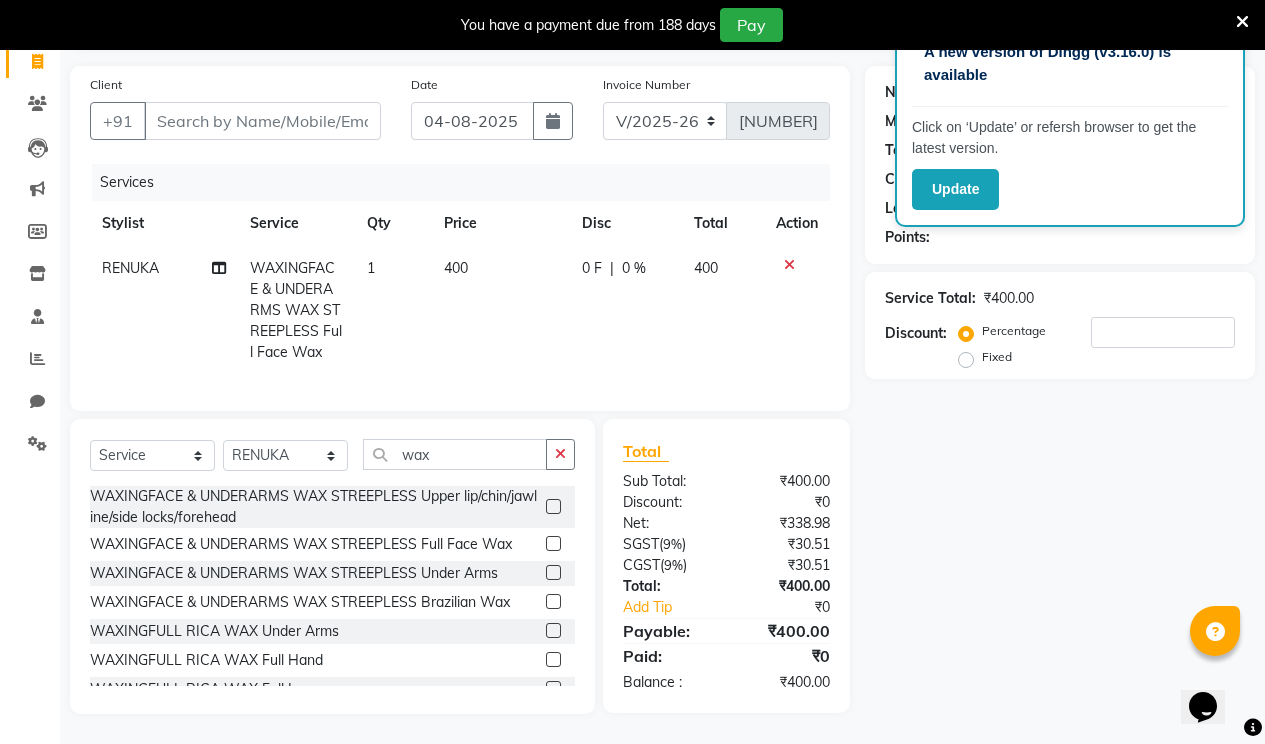 scroll, scrollTop: 149, scrollLeft: 0, axis: vertical 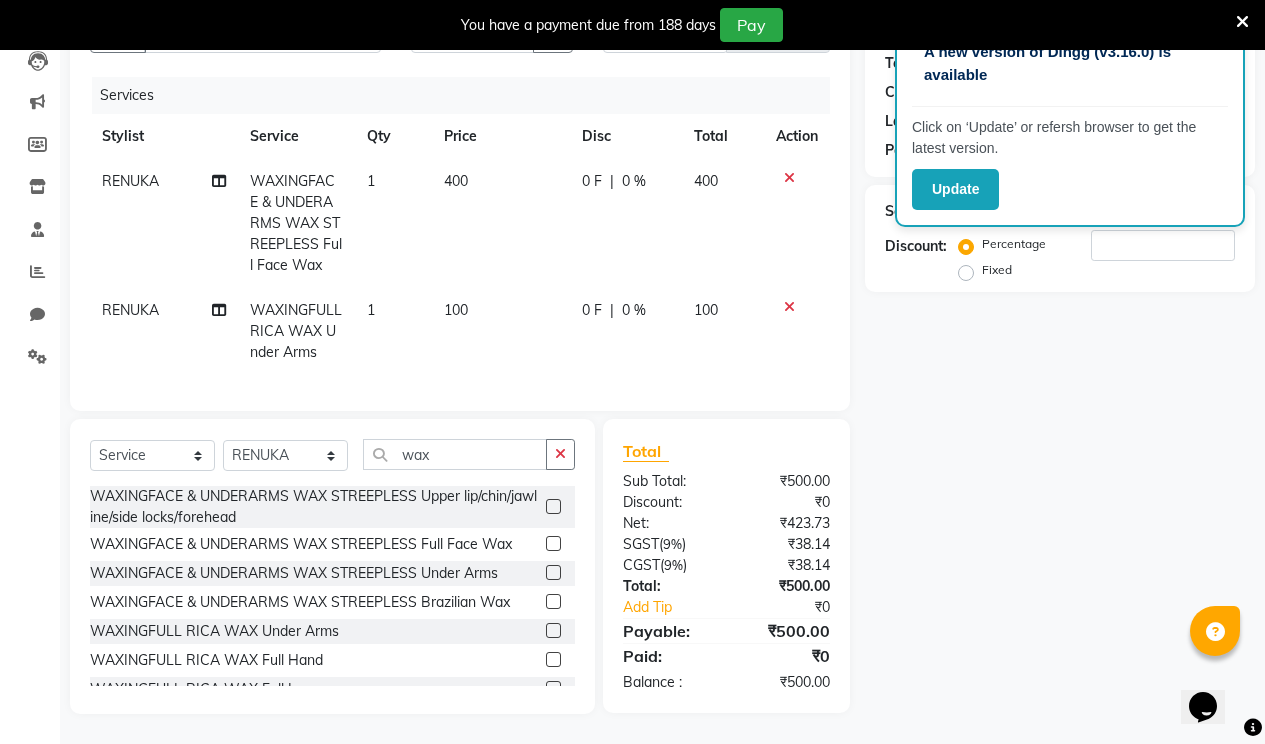 checkbox on "false" 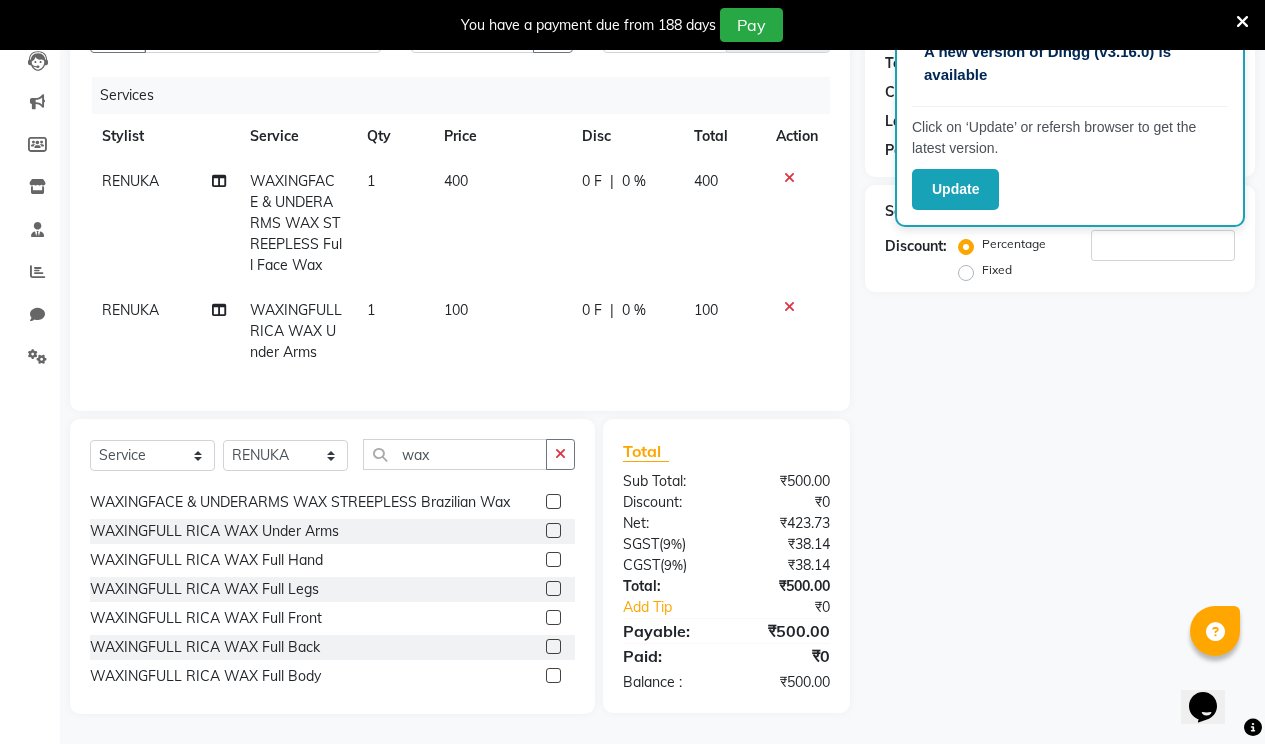 click 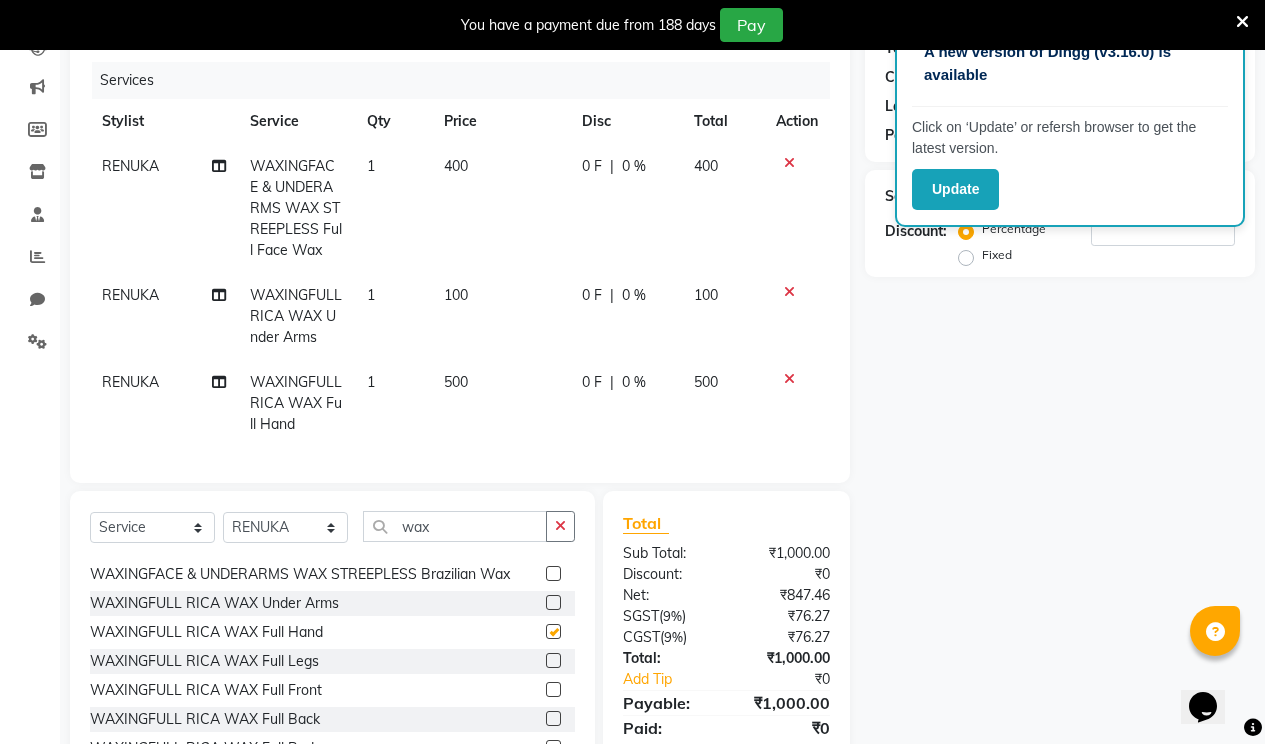 checkbox on "false" 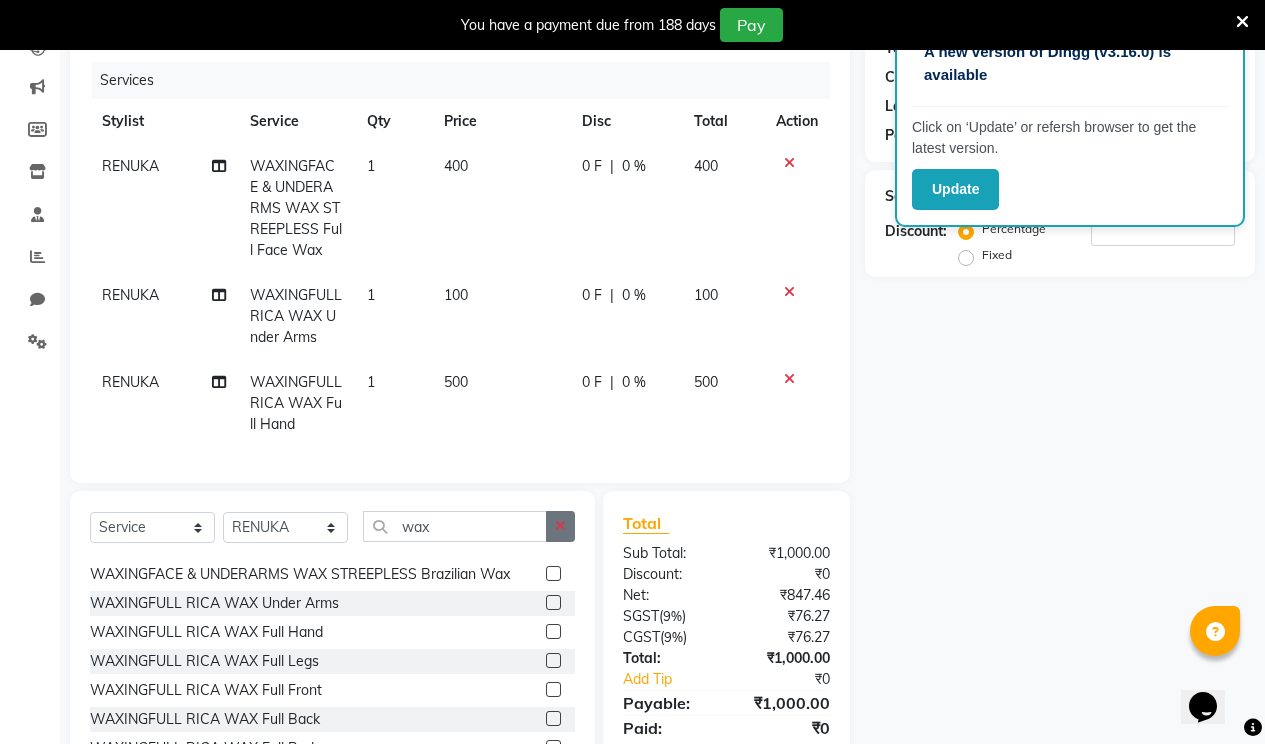 click 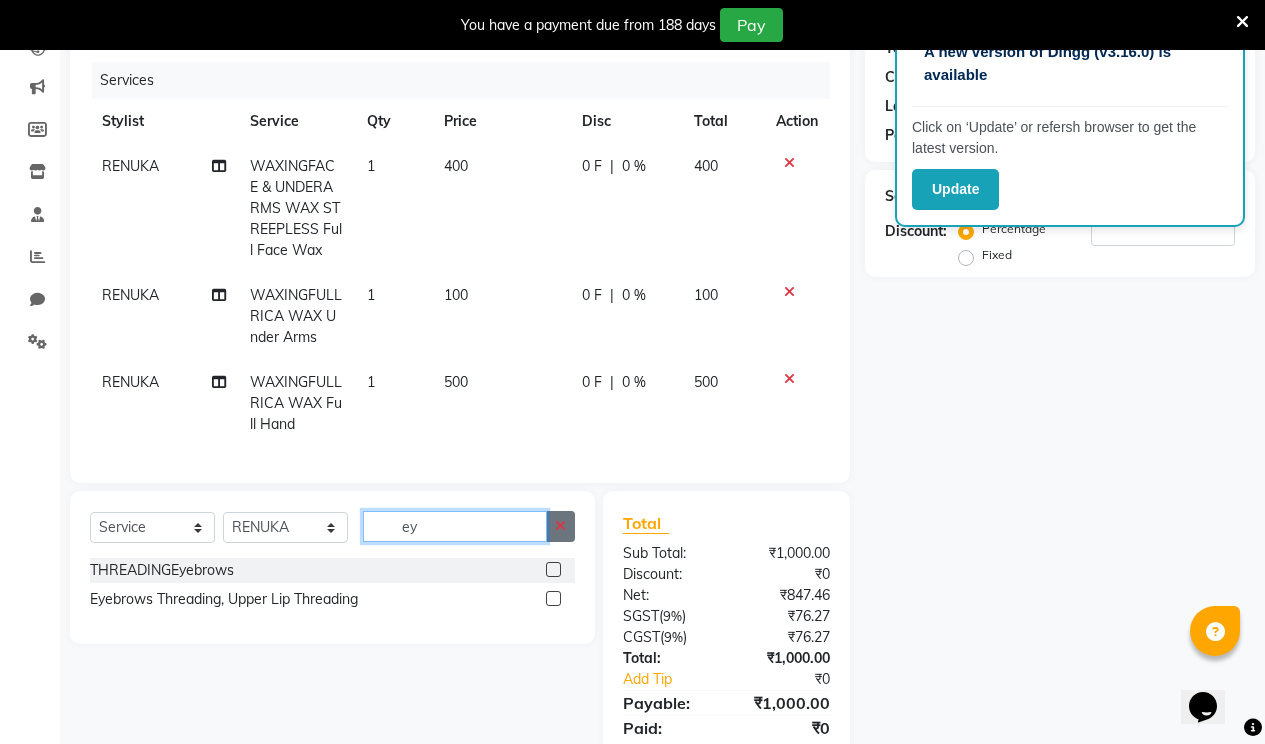 scroll, scrollTop: 0, scrollLeft: 0, axis: both 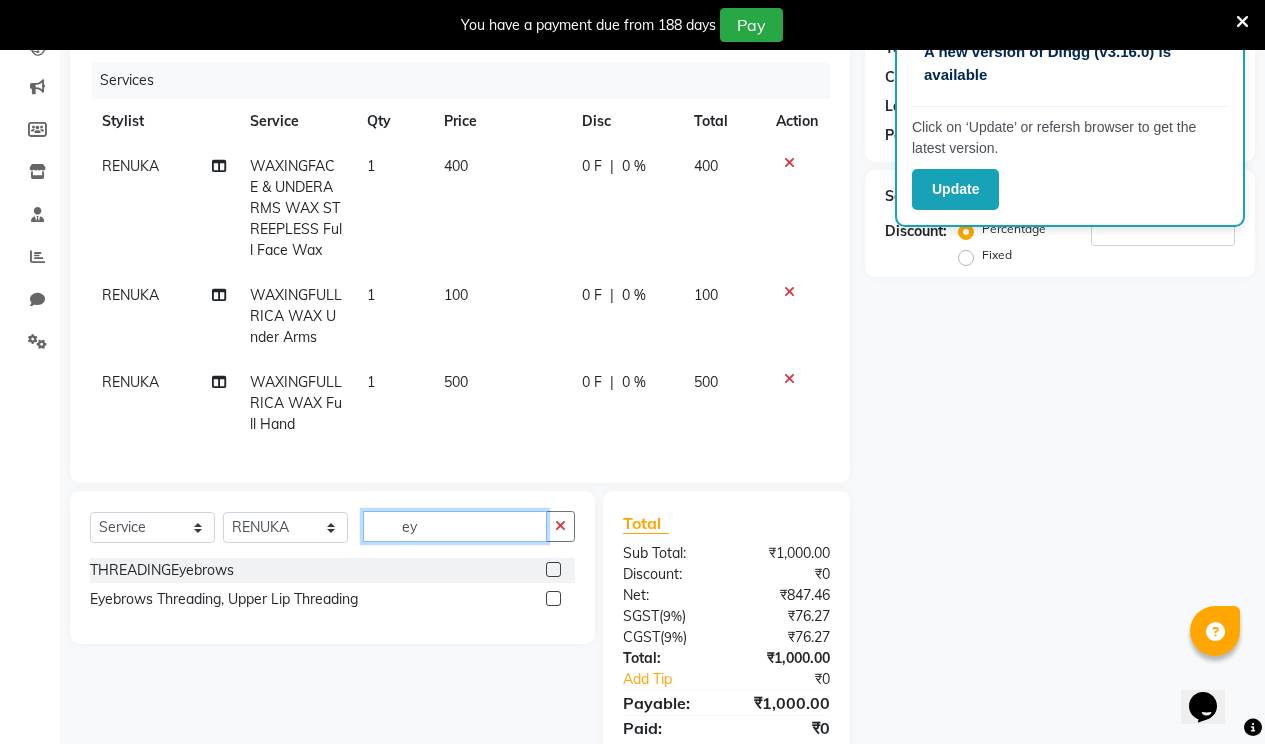 type on "ey" 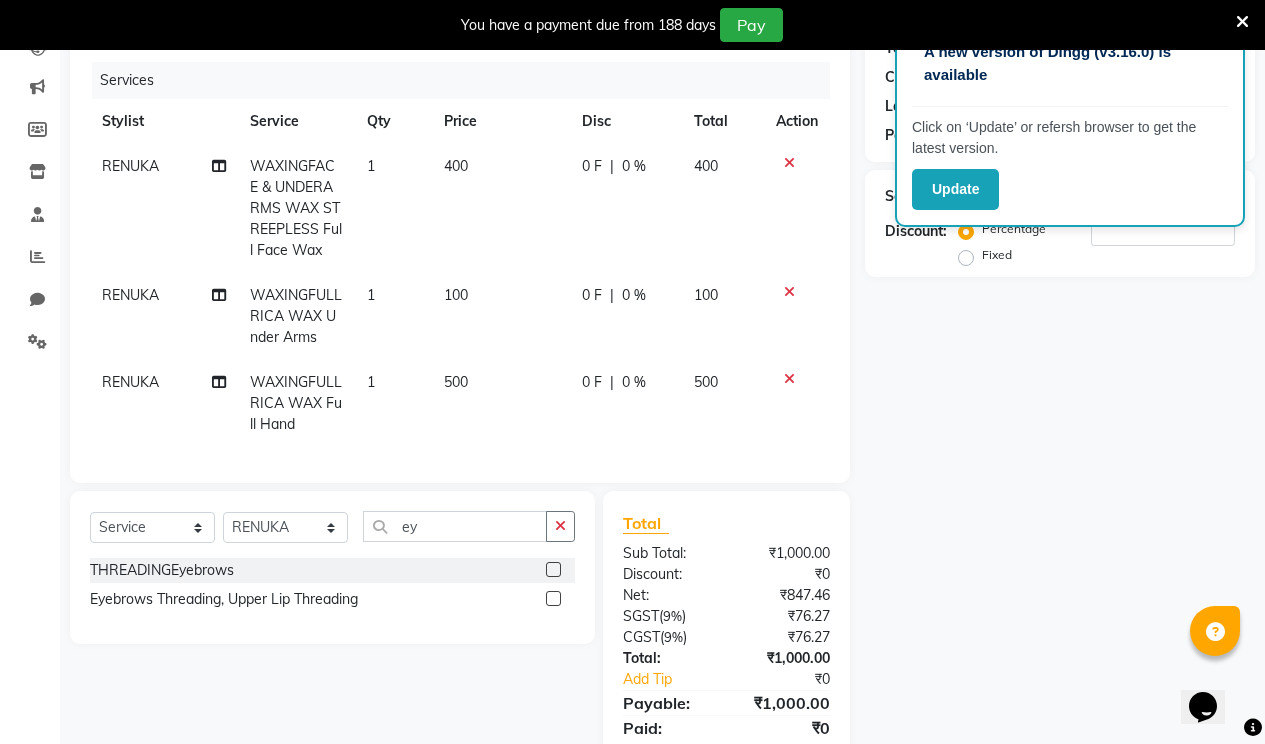 click 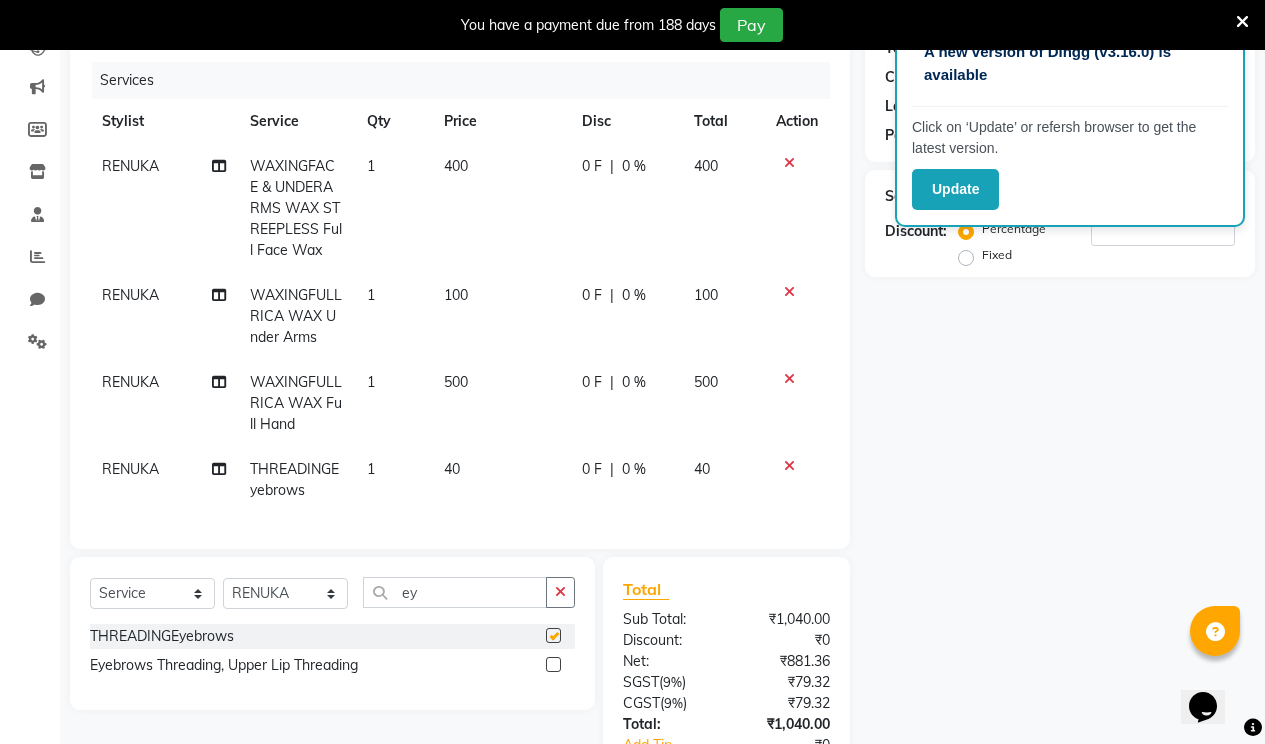 checkbox on "false" 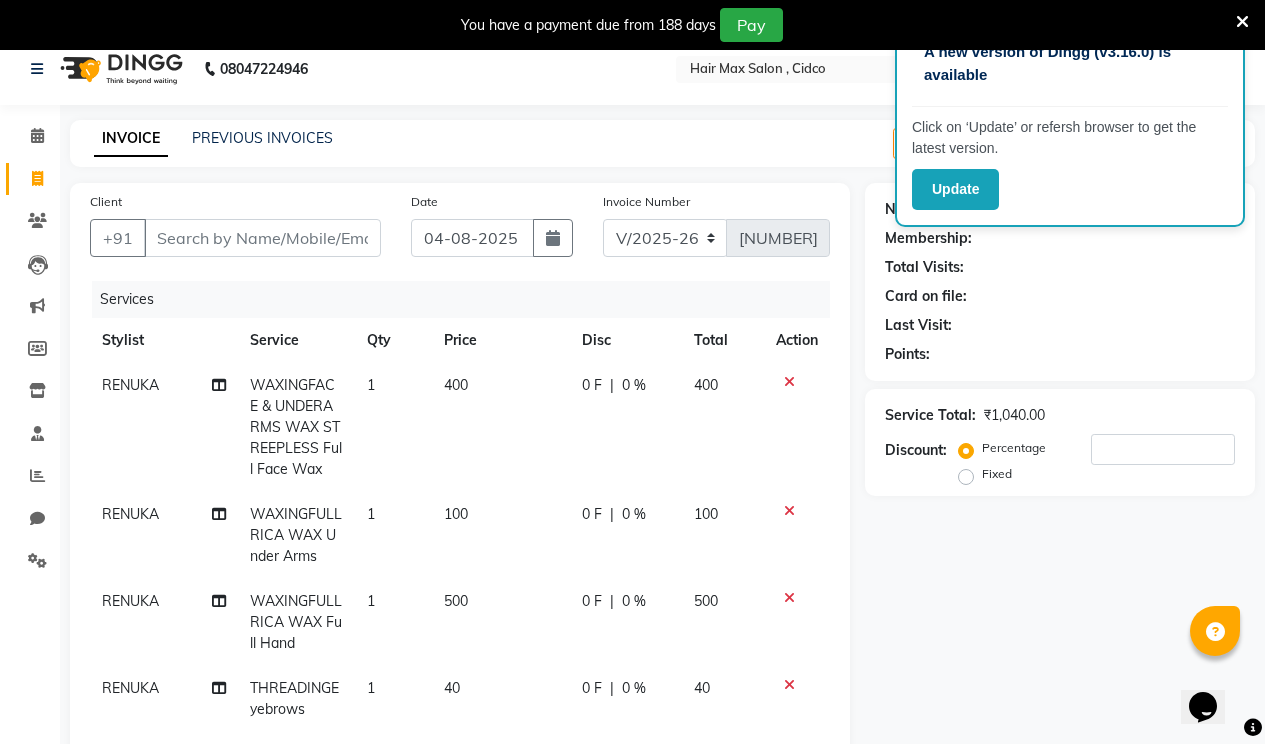 scroll, scrollTop: 0, scrollLeft: 0, axis: both 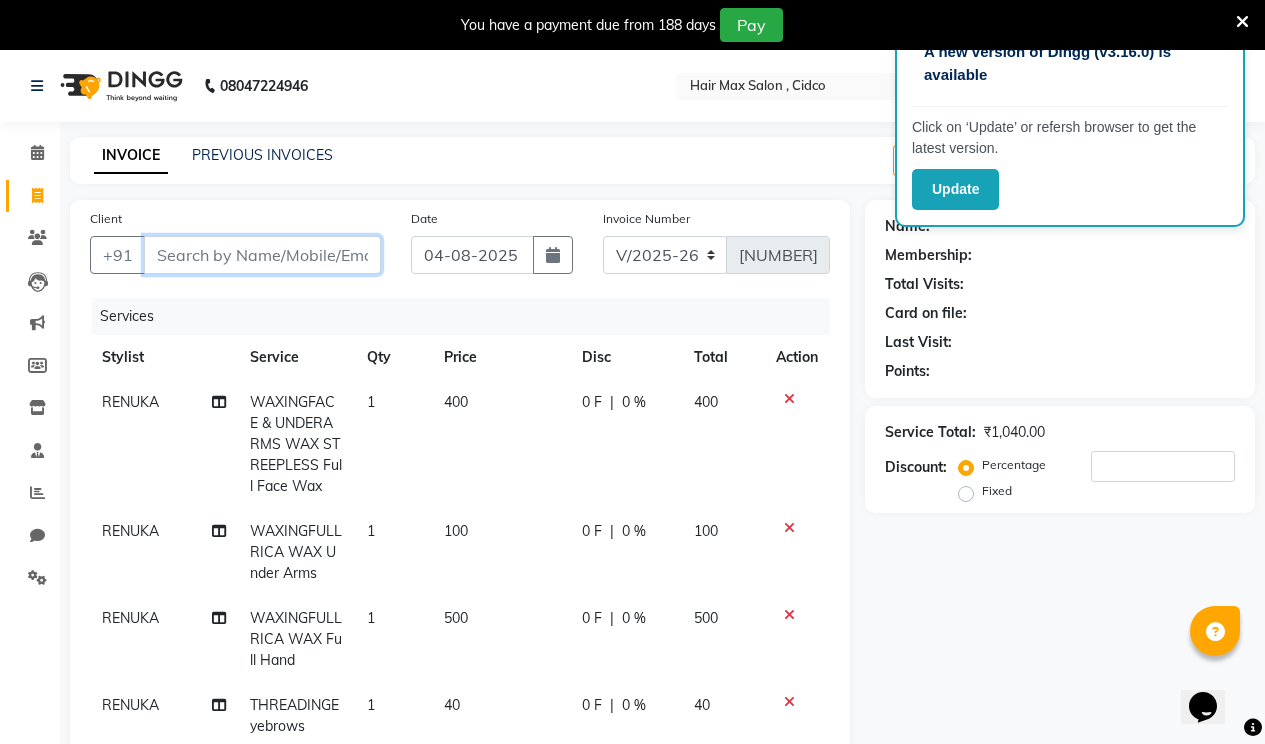click on "Client" at bounding box center (262, 255) 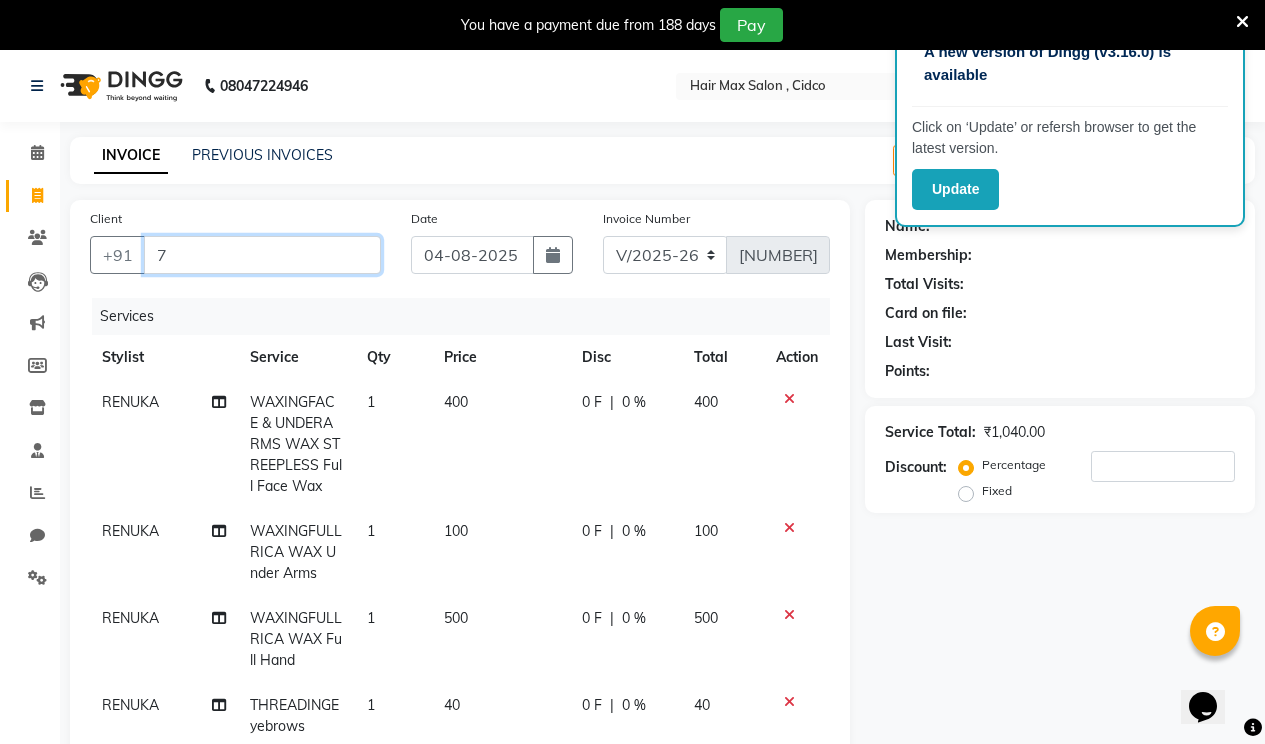 type on "0" 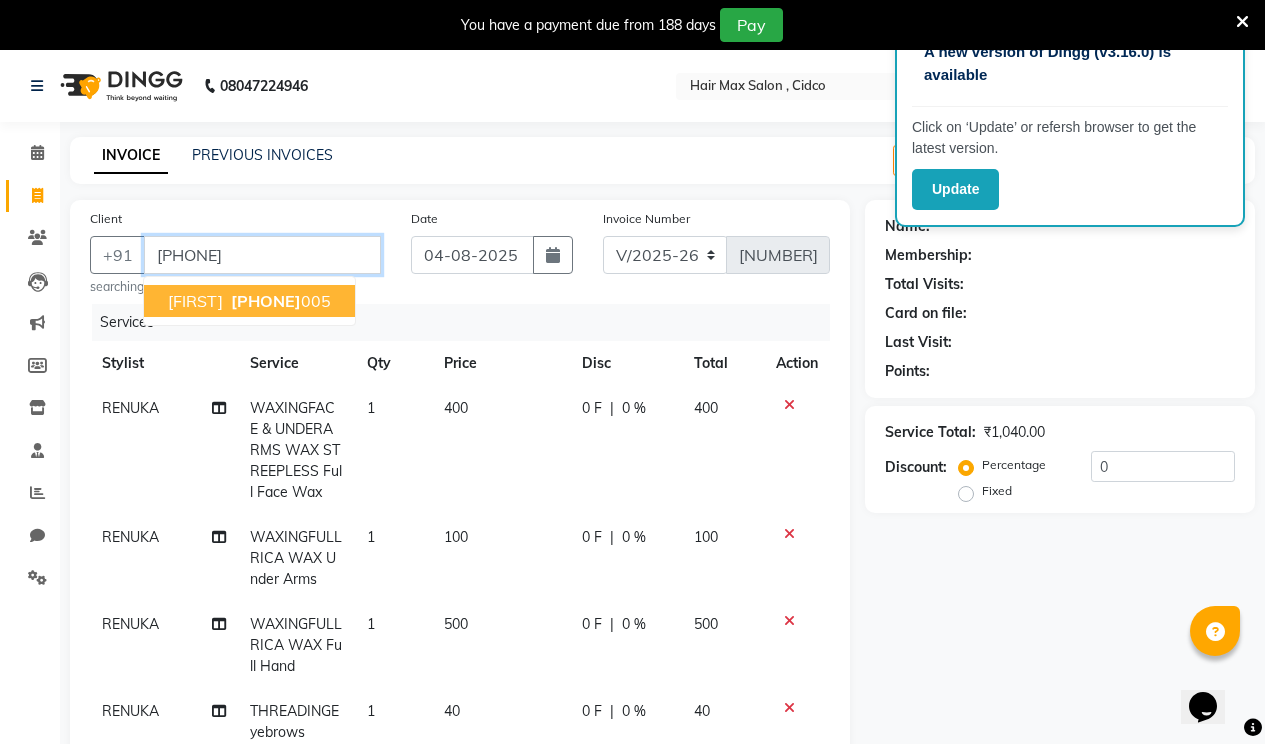 type on "[PHONE]" 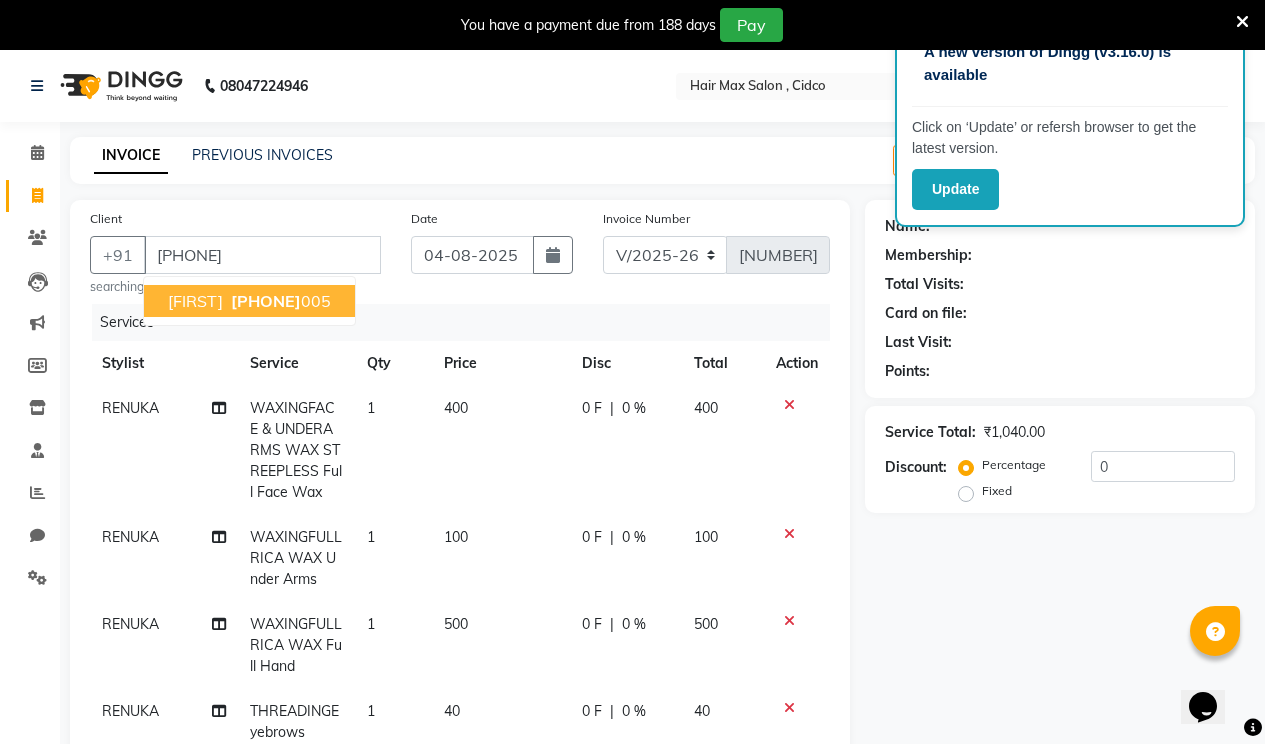 select on "1: Object" 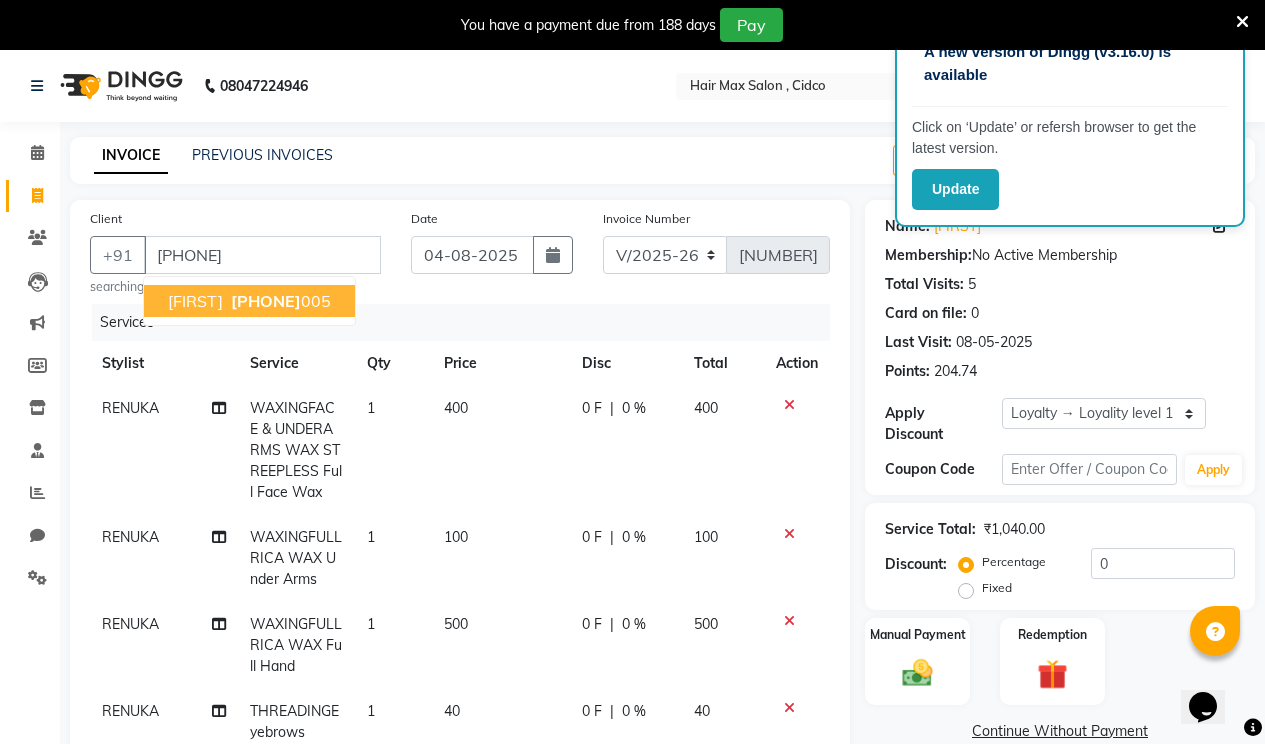 drag, startPoint x: 319, startPoint y: 306, endPoint x: 333, endPoint y: 305, distance: 14.035668 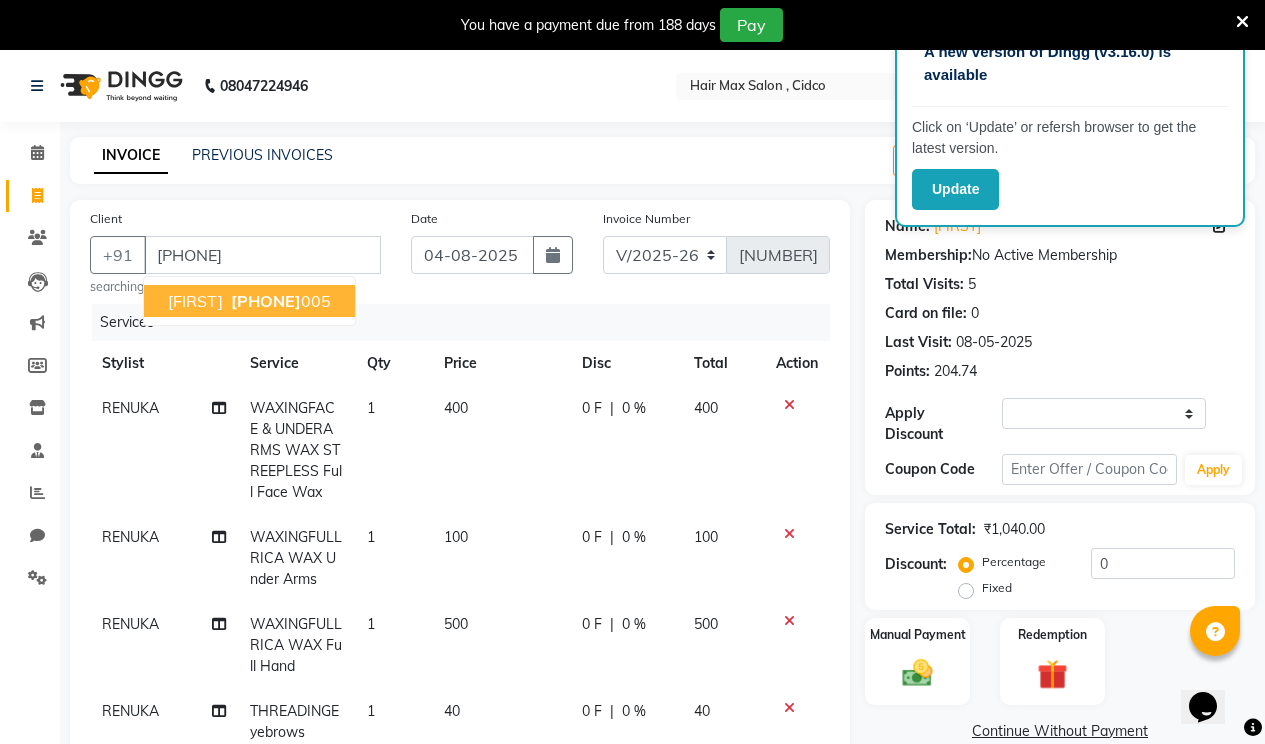 select on "1: Object" 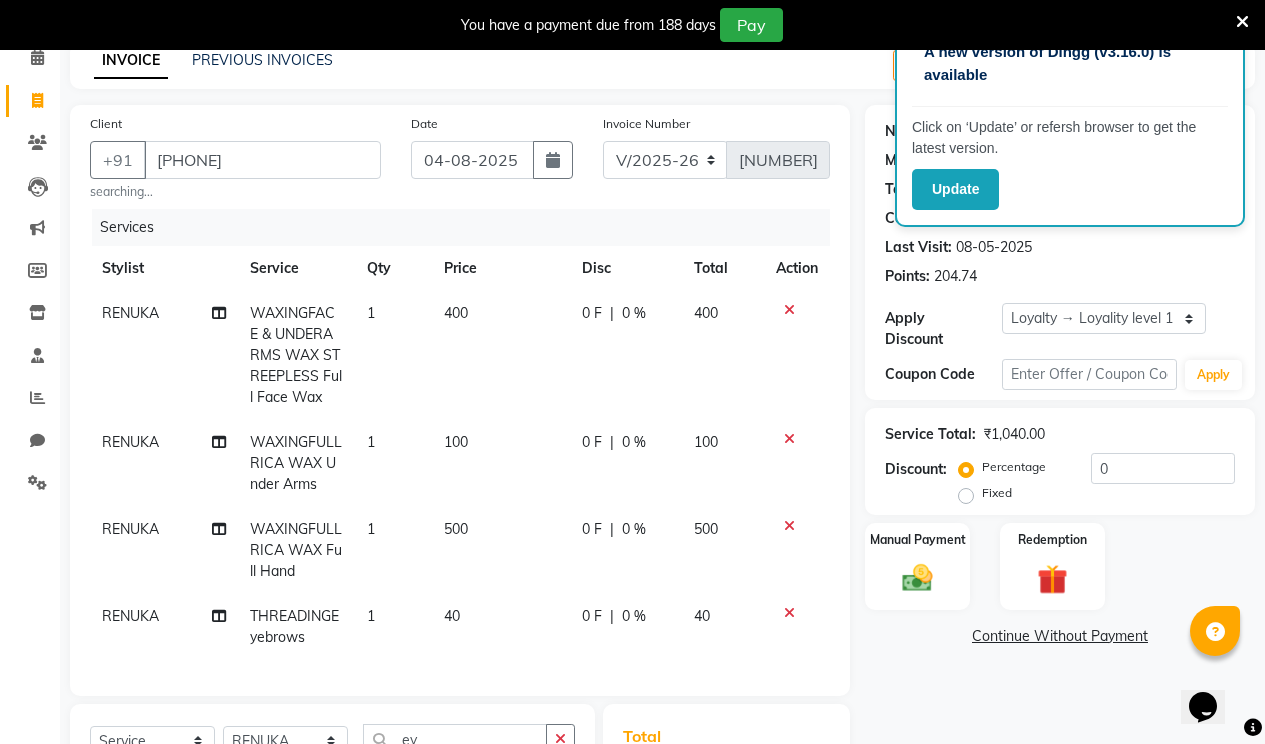 scroll, scrollTop: 94, scrollLeft: 0, axis: vertical 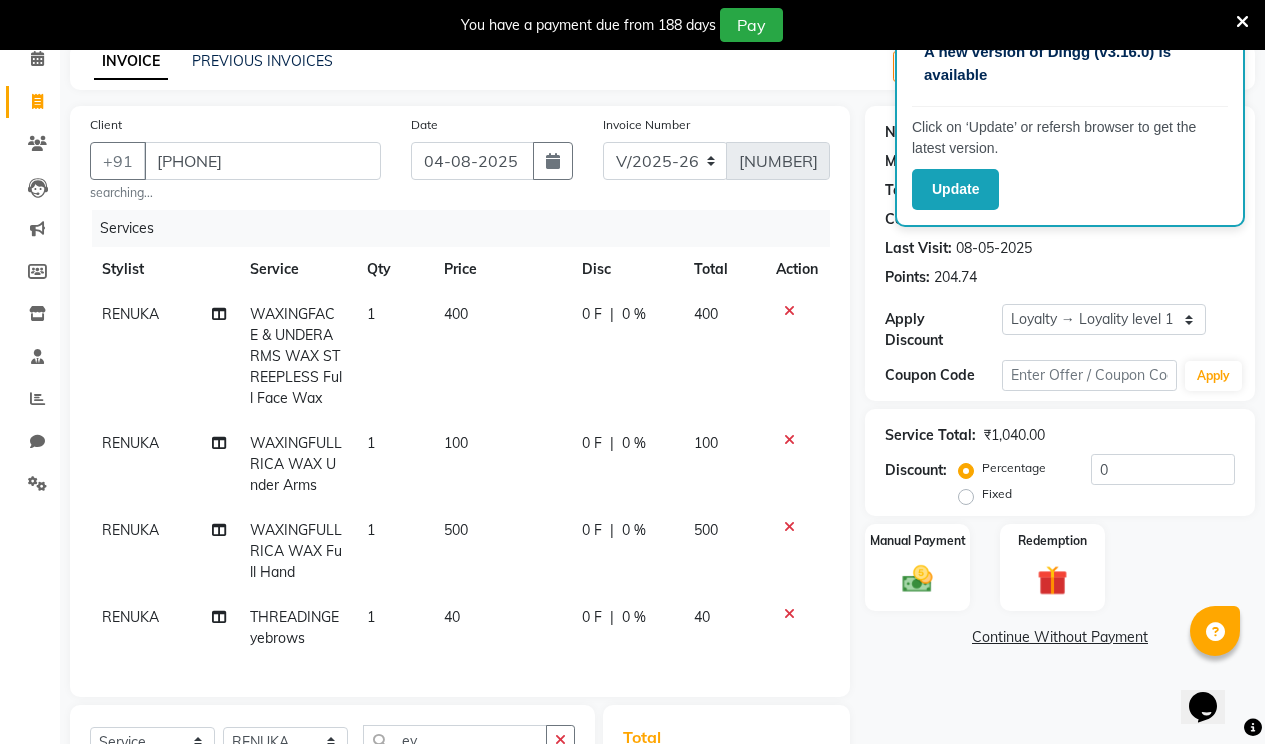 click on "Name : [FIRST] Membership: No Active Membership Total Visits: [NUMBER] Card on file: [NUMBER] Last Visit: [DATE] Points: [NUMBER] Apply Discount Select Loyalty → Loyality level [NUMBER] Coupon Code Apply Service Total: ₹[NUMBER] Discount: Percentage Fixed [NUMBER] Manual Payment Redemption Continue Without Payment" 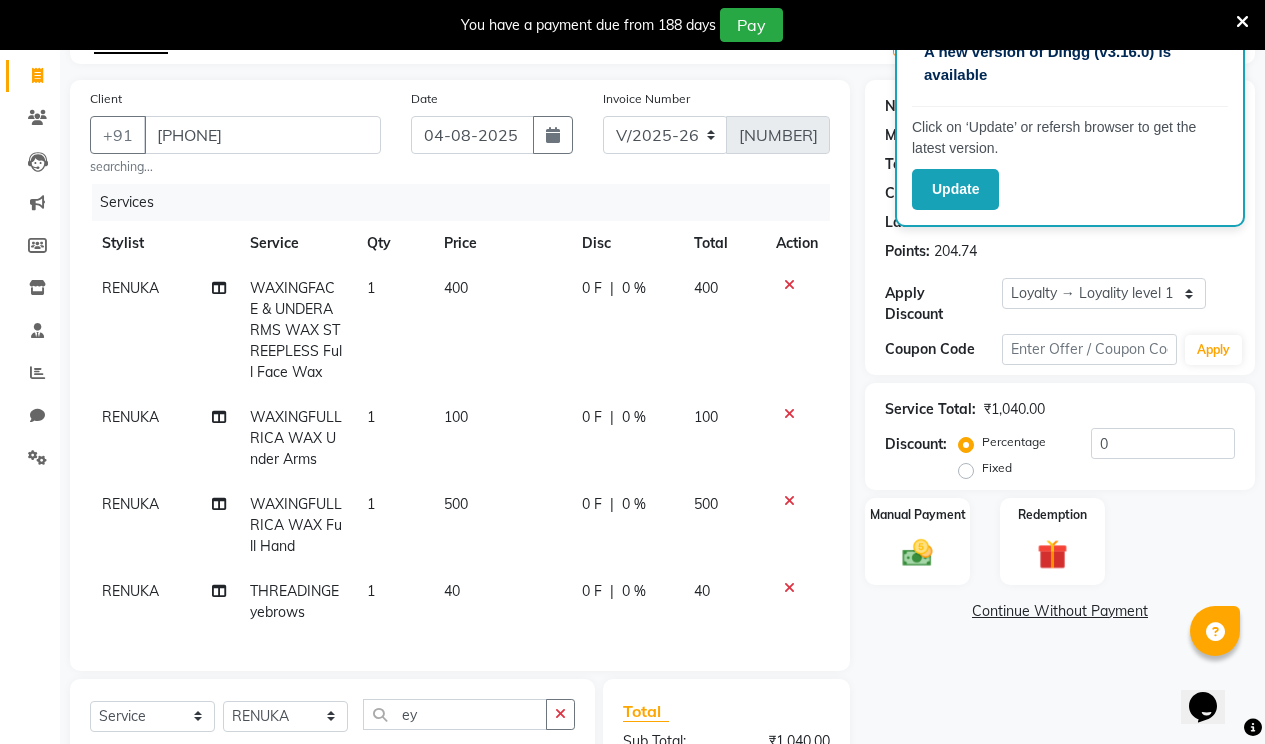 scroll, scrollTop: 94, scrollLeft: 0, axis: vertical 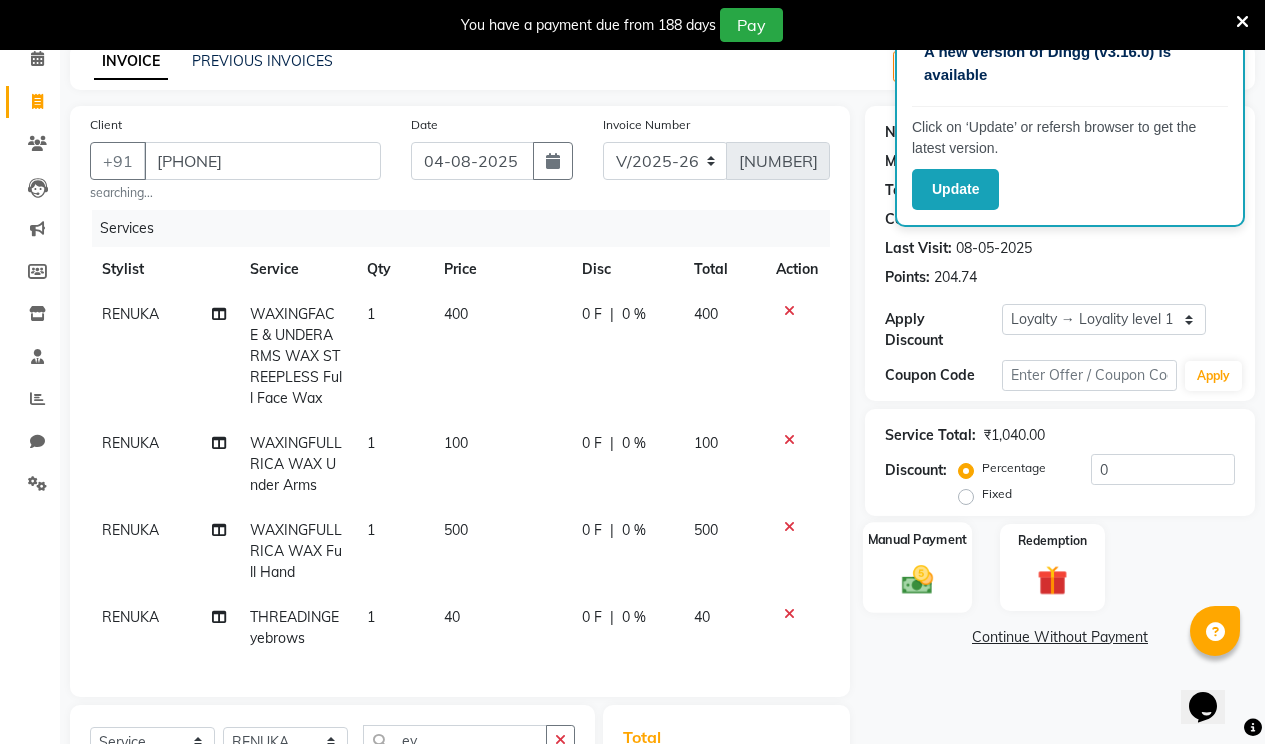 click on "Manual Payment" 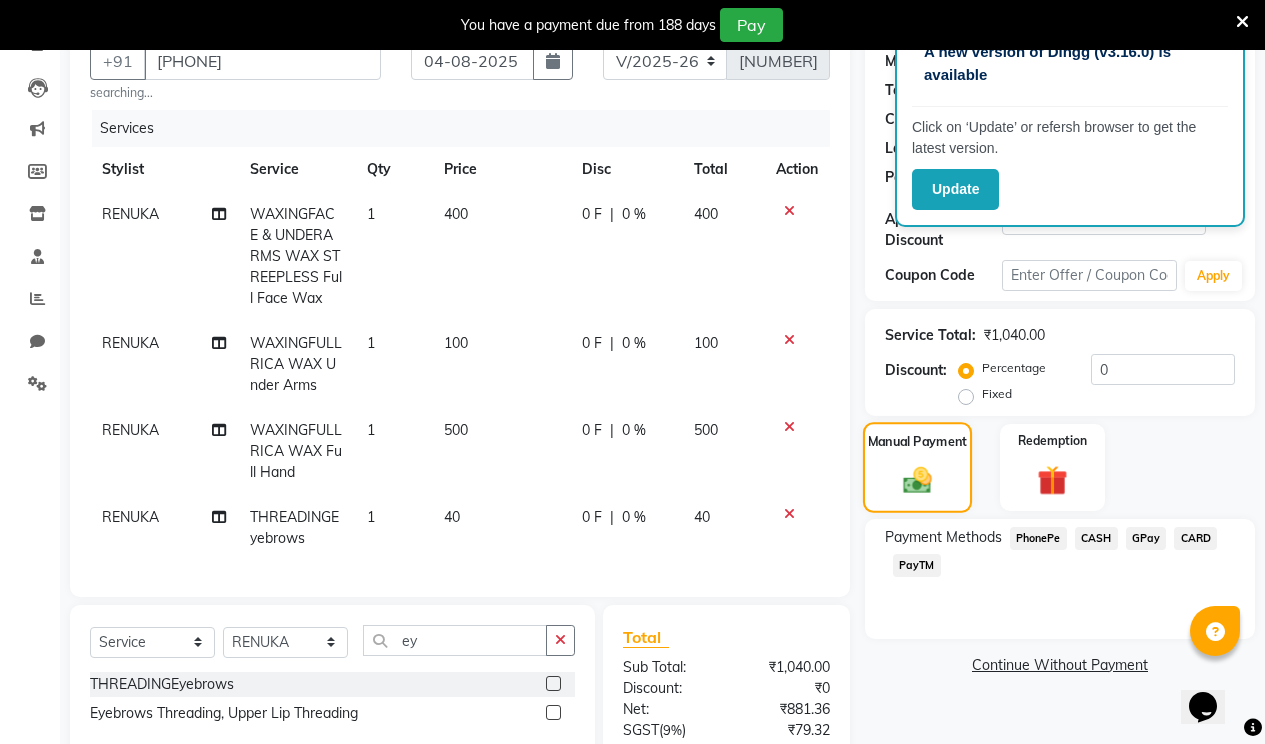 scroll, scrollTop: 394, scrollLeft: 0, axis: vertical 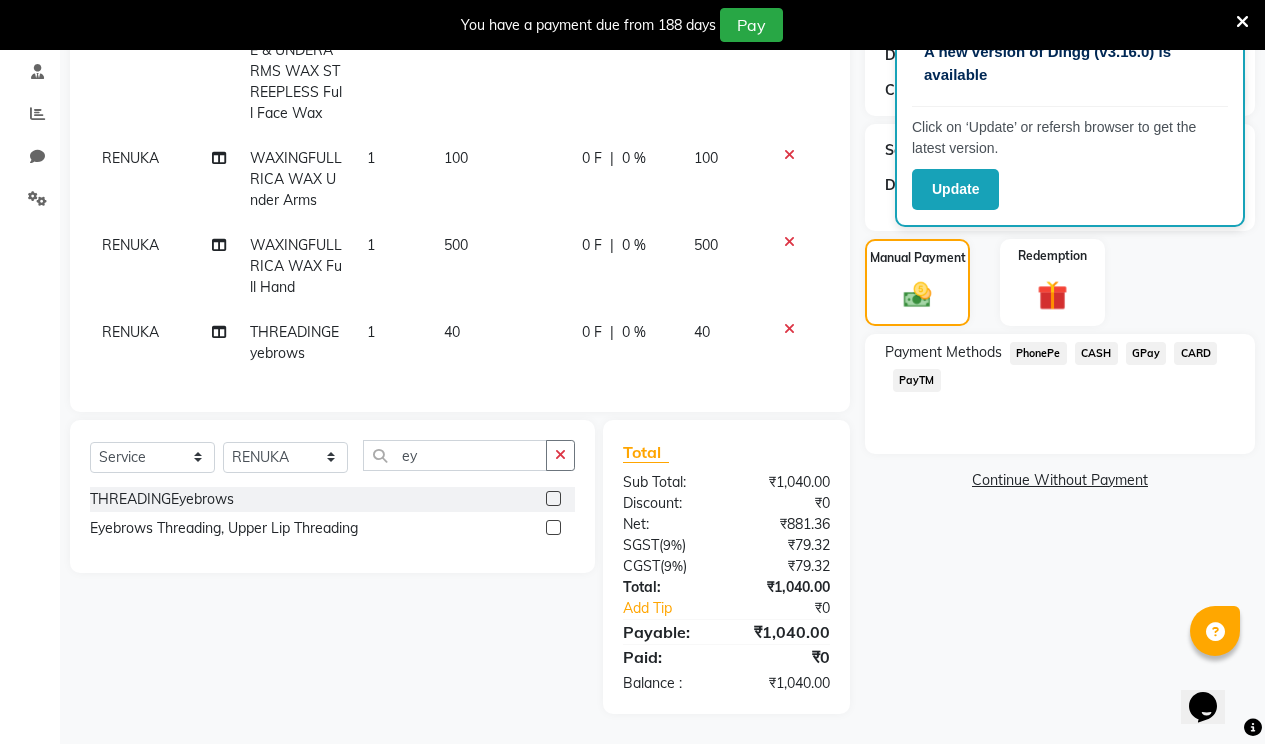 click on "PhonePe" 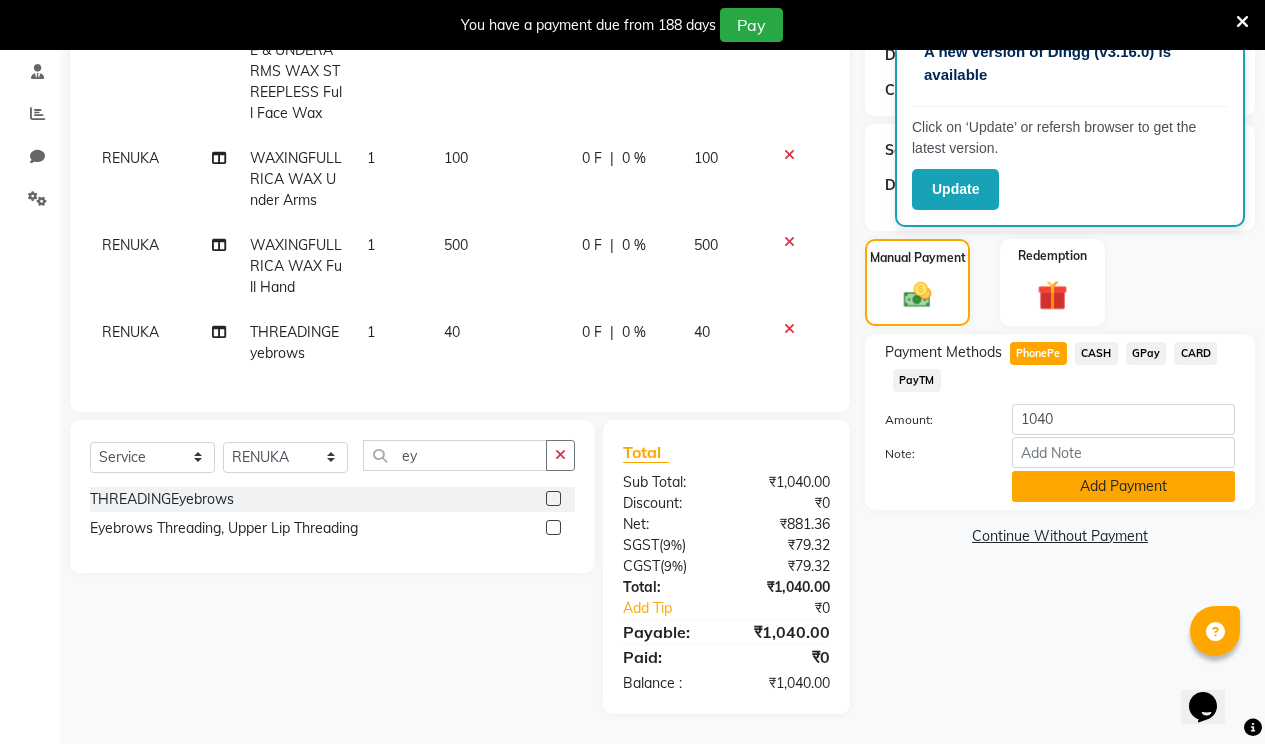 click on "Add Payment" 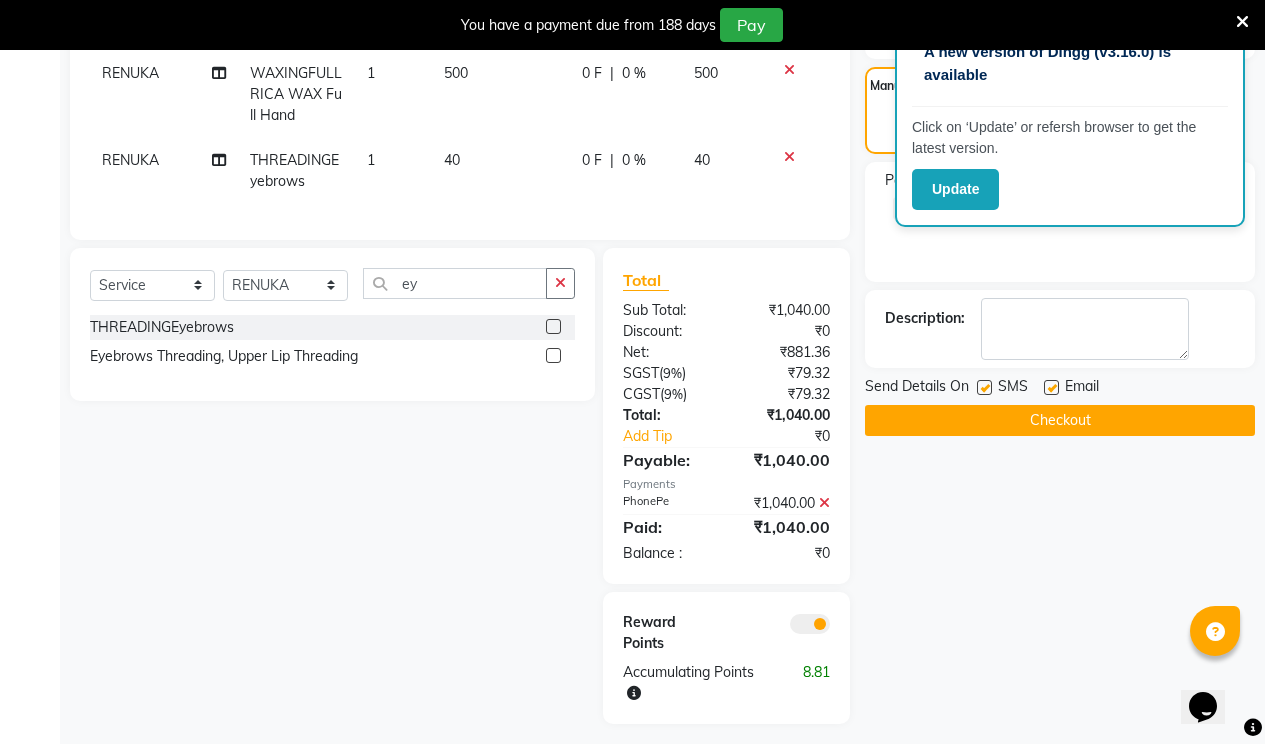scroll, scrollTop: 576, scrollLeft: 0, axis: vertical 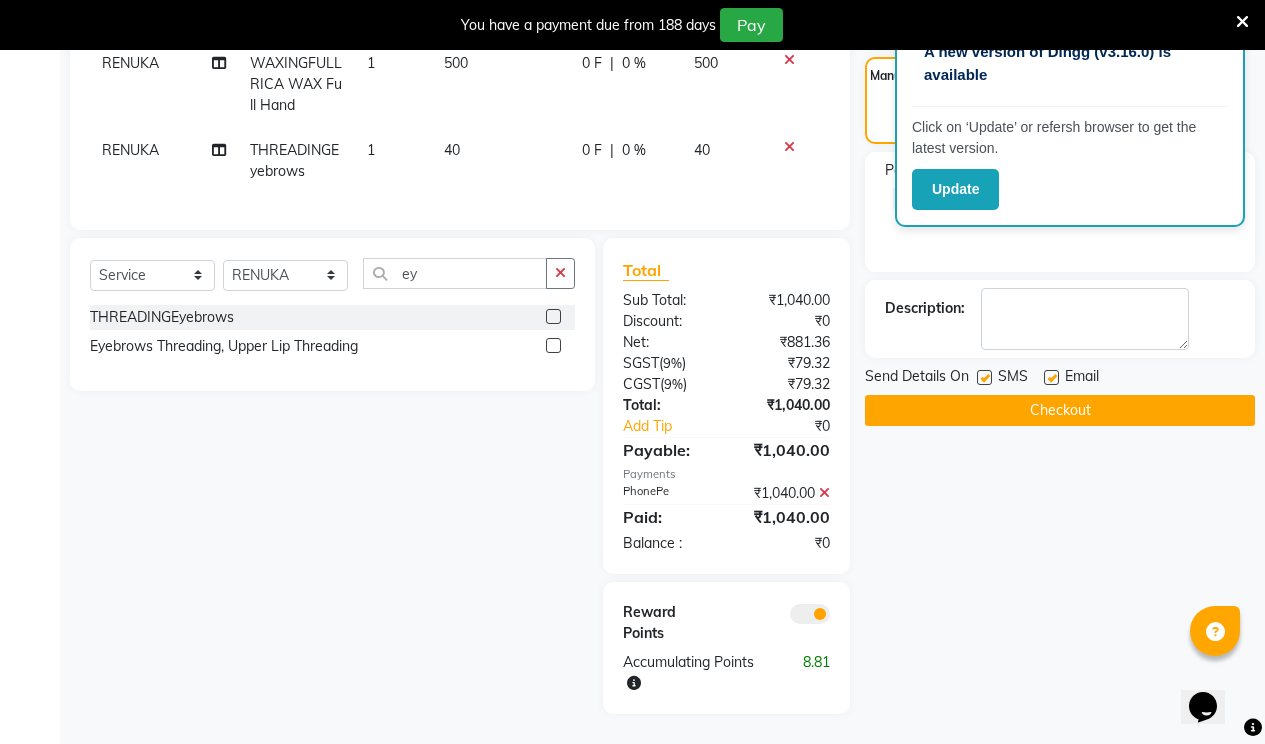 click 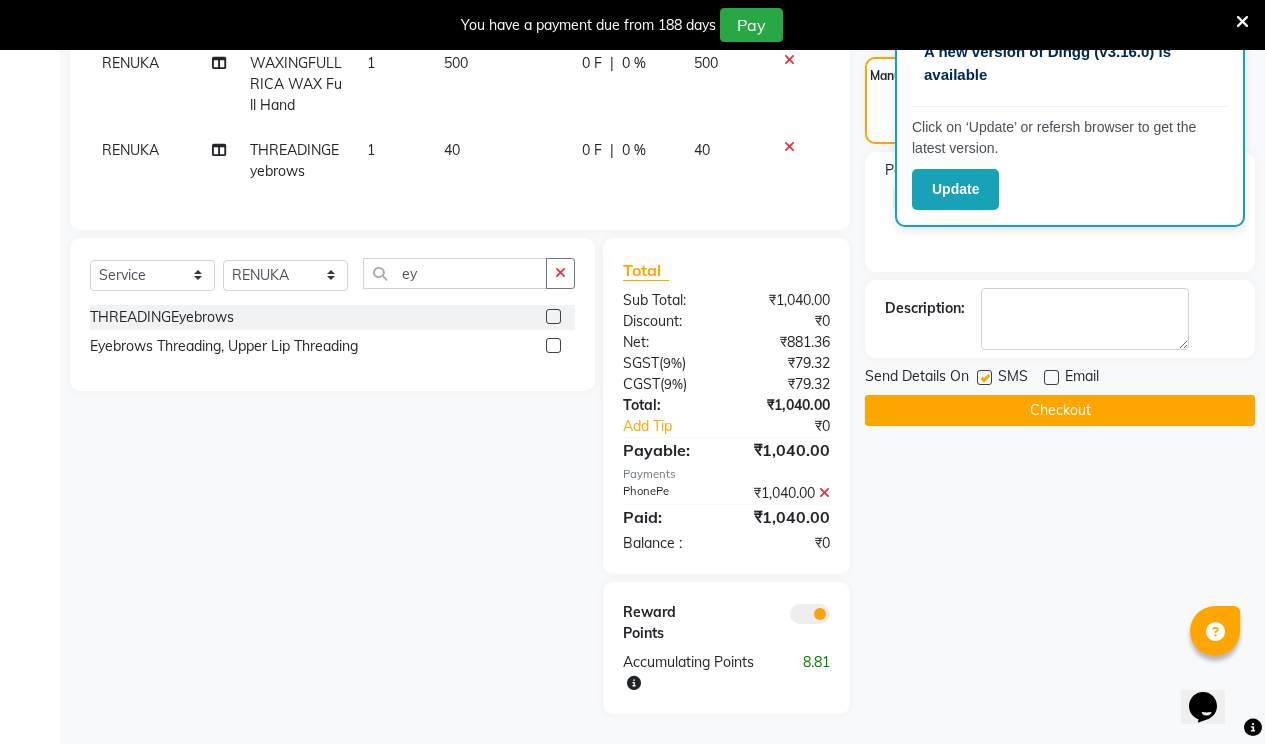click on "SMS" 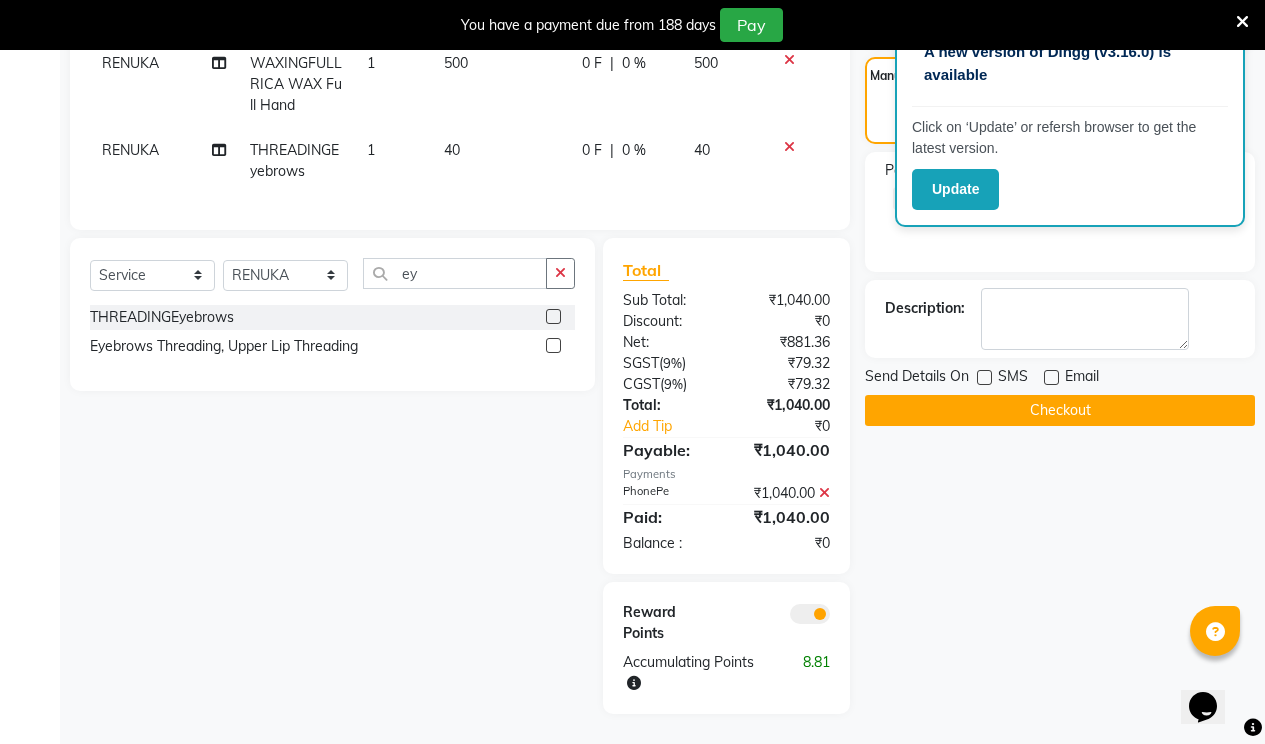 click on "Checkout" 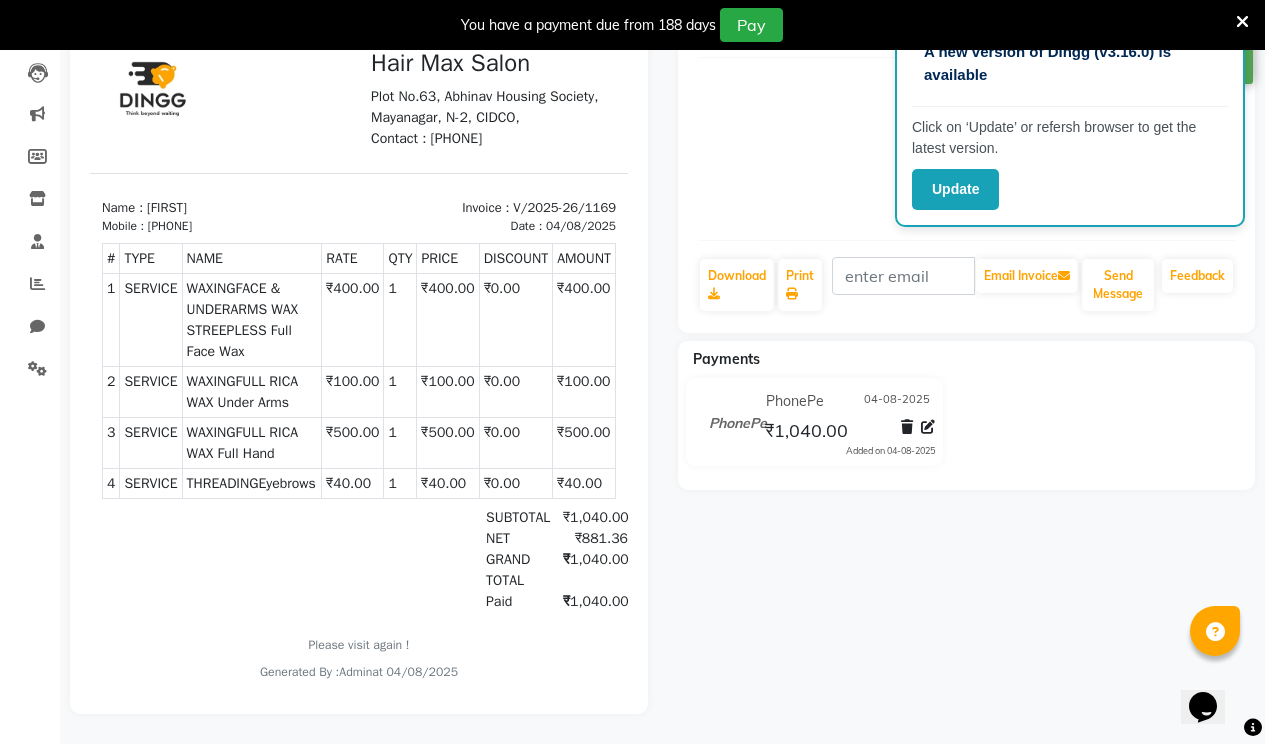 scroll, scrollTop: 0, scrollLeft: 0, axis: both 